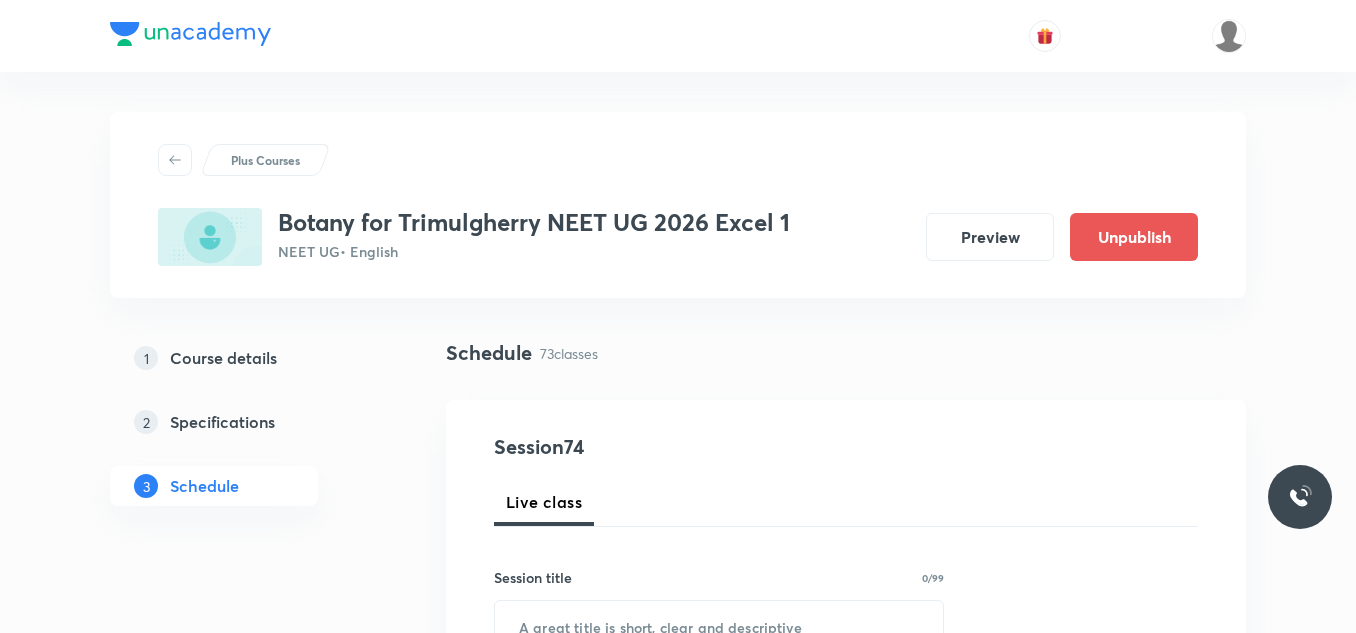 scroll, scrollTop: 0, scrollLeft: 0, axis: both 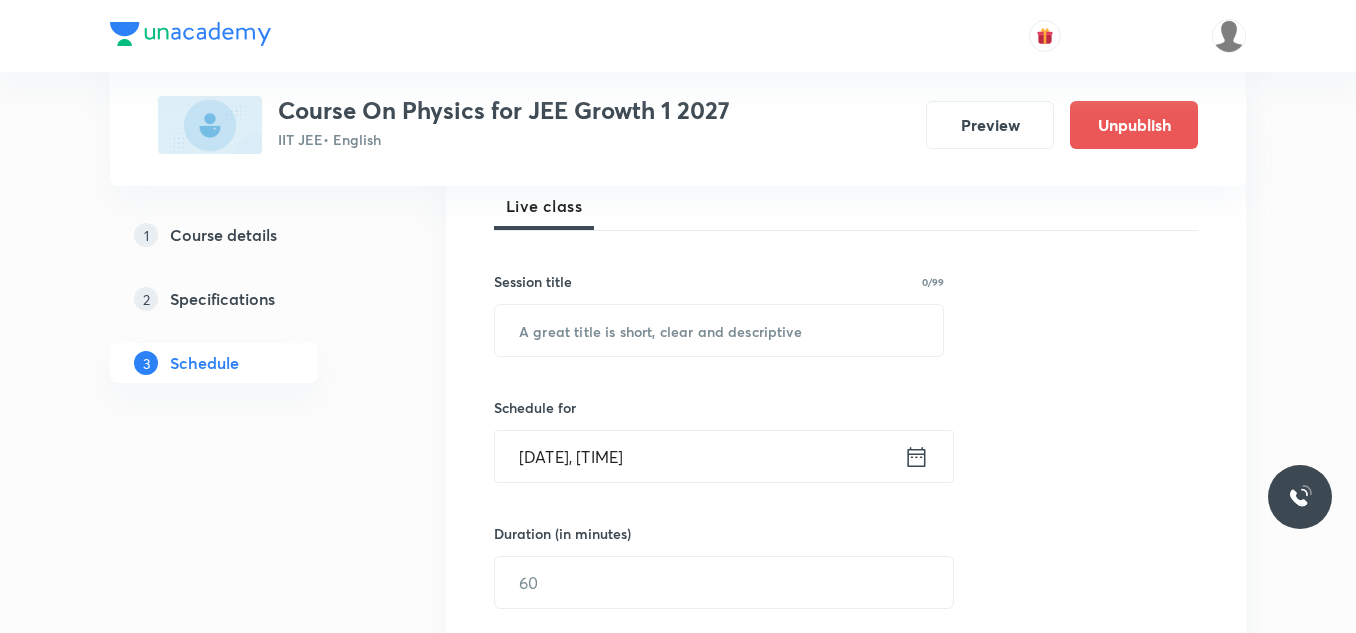drag, startPoint x: 0, startPoint y: 0, endPoint x: 1338, endPoint y: 346, distance: 1382.0131 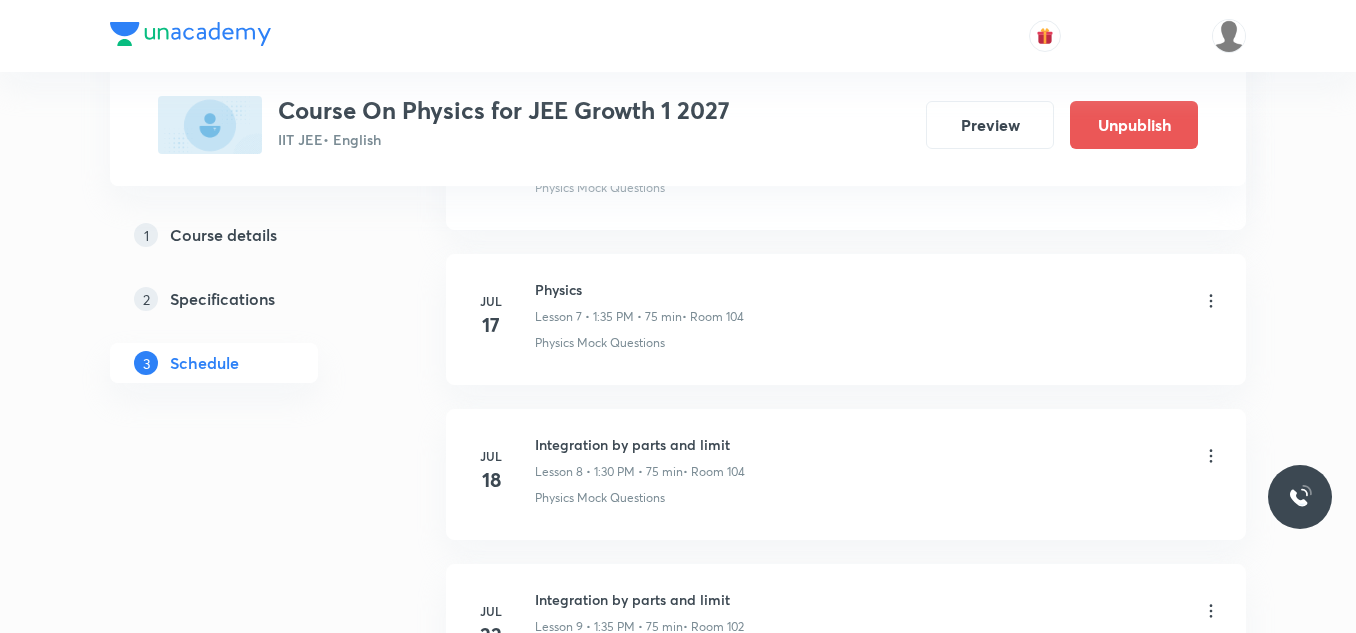 scroll, scrollTop: 2343, scrollLeft: 0, axis: vertical 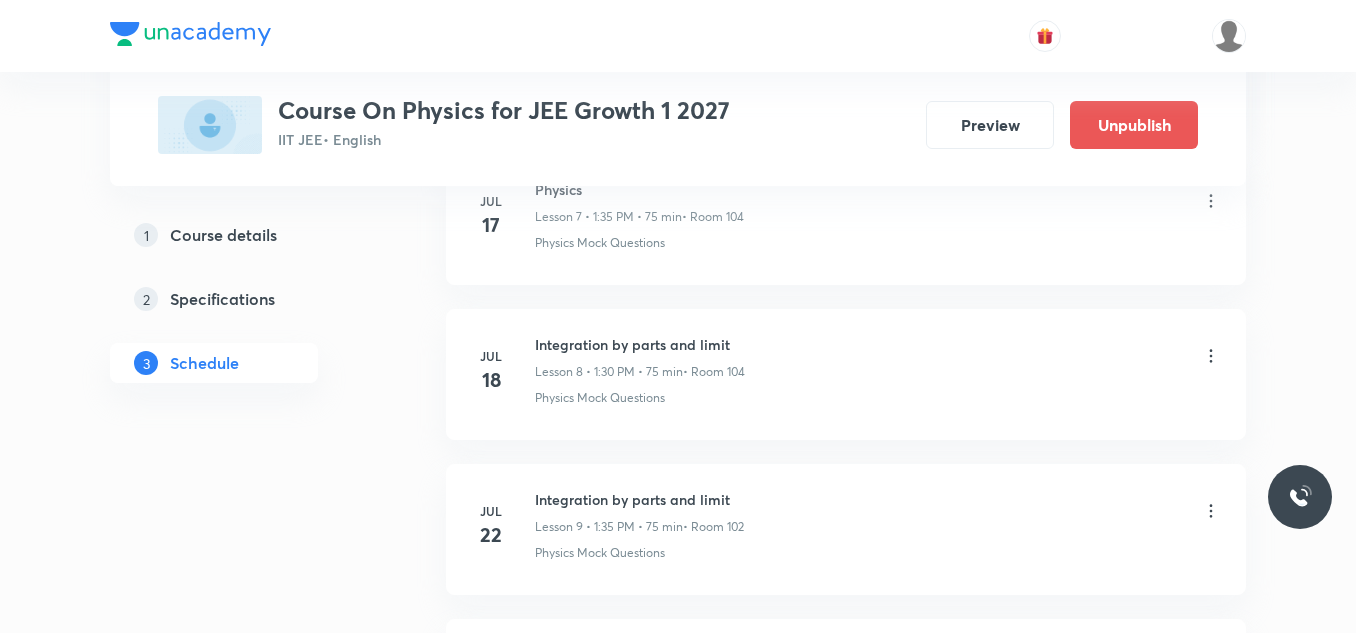 click on "IIT JEE  • English" at bounding box center (504, 139) 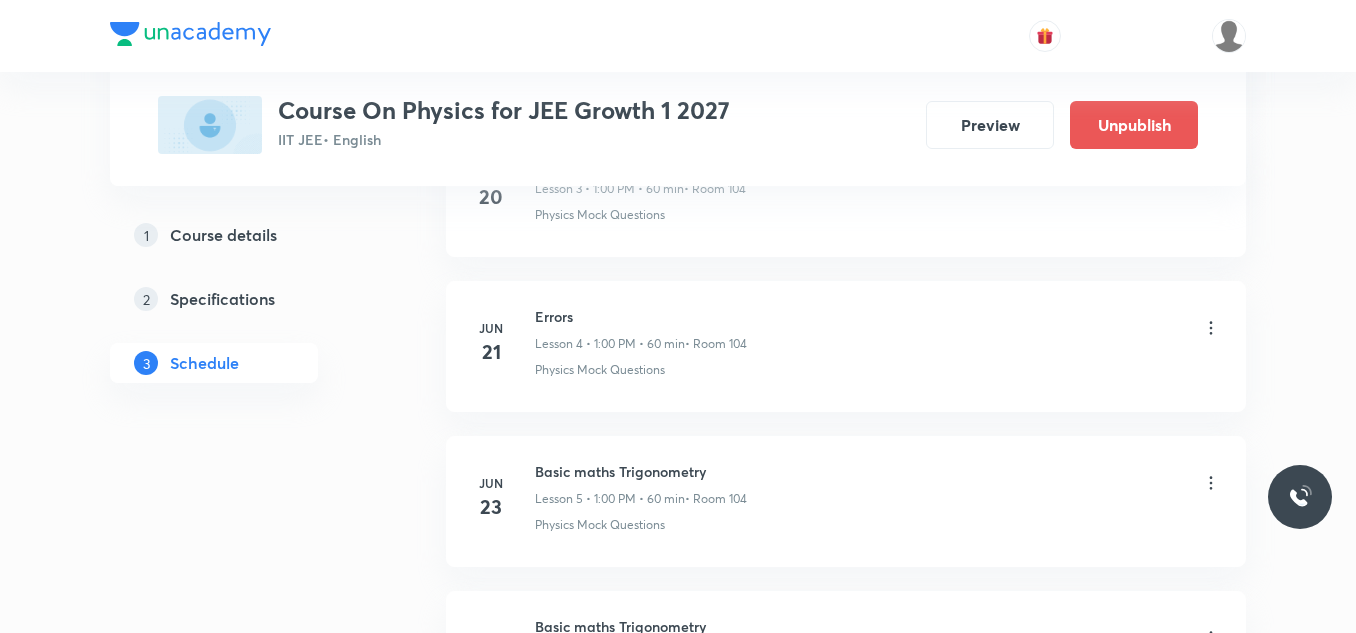 scroll, scrollTop: 1743, scrollLeft: 0, axis: vertical 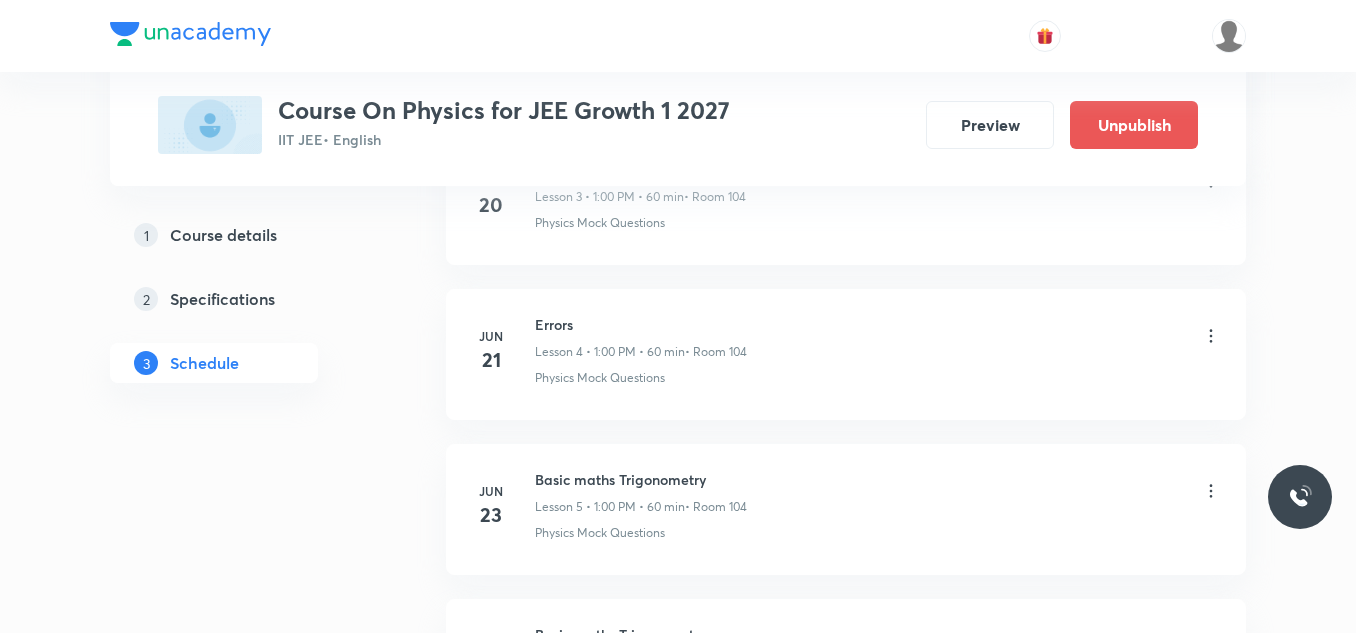 click on "Course On Physics for JEE Growth 1 2027 IIT JEE  • English Preview Unpublish" at bounding box center (678, 125) 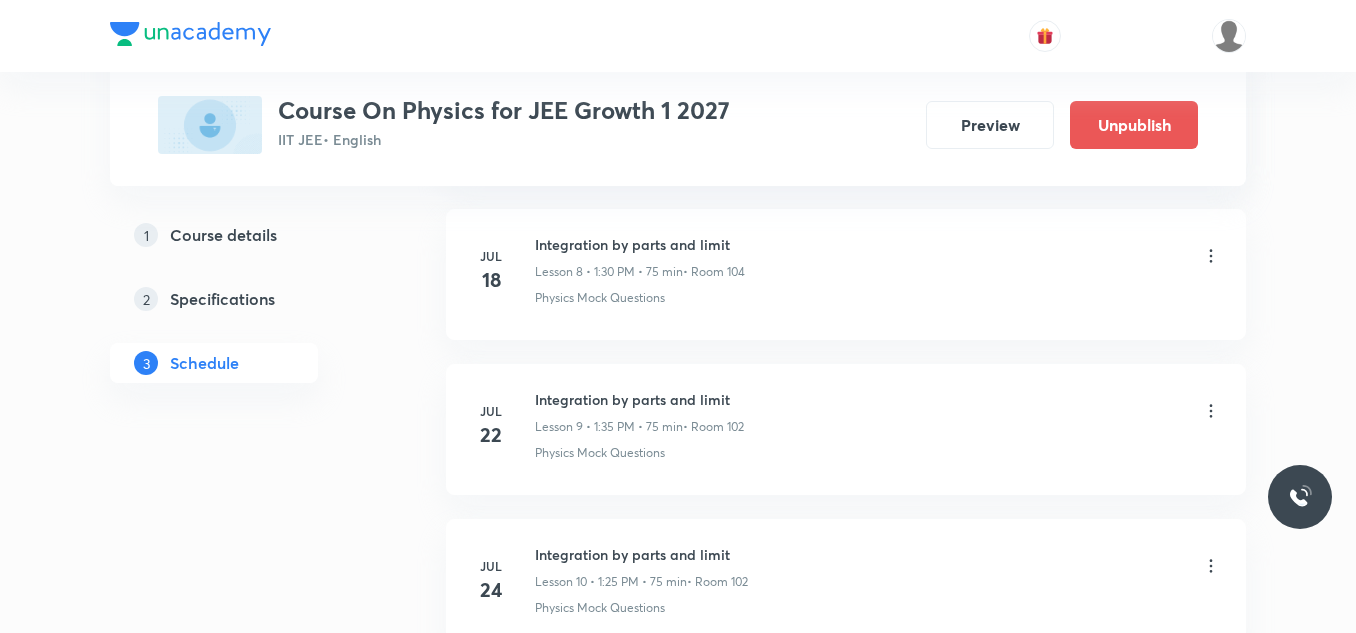 scroll, scrollTop: 2743, scrollLeft: 0, axis: vertical 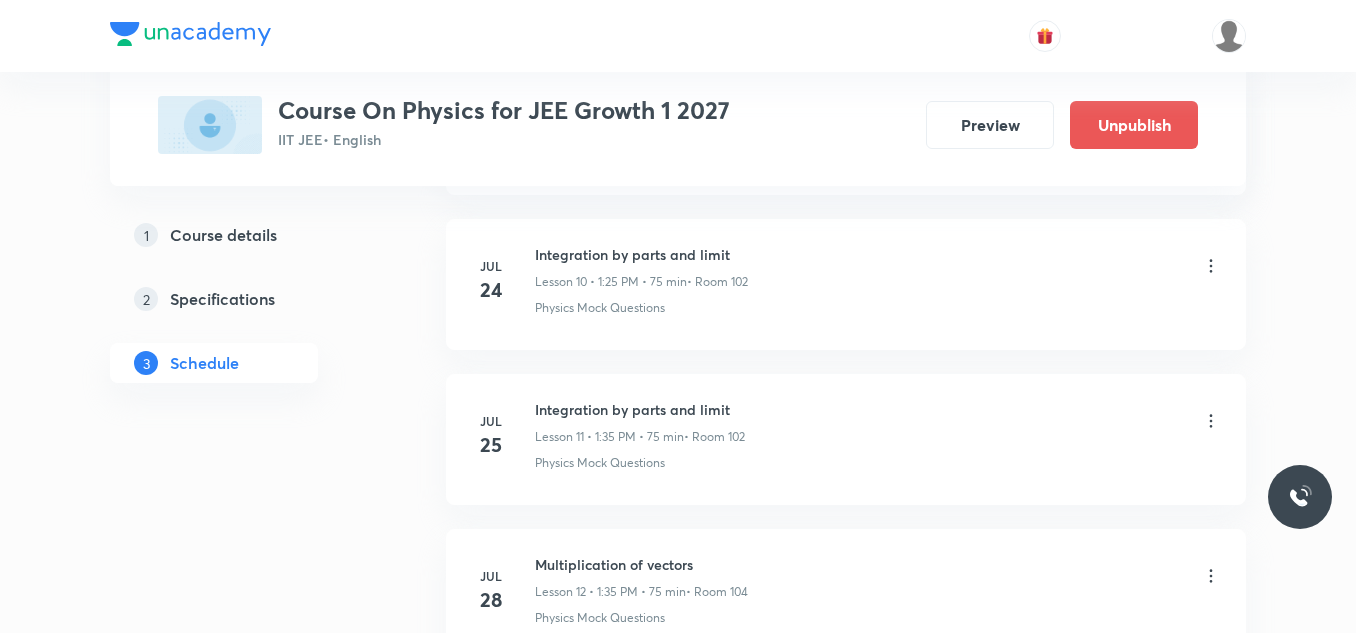 click on "Course On Physics for JEE Growth 1 2027 IIT JEE  • English Preview Unpublish" at bounding box center [678, 125] 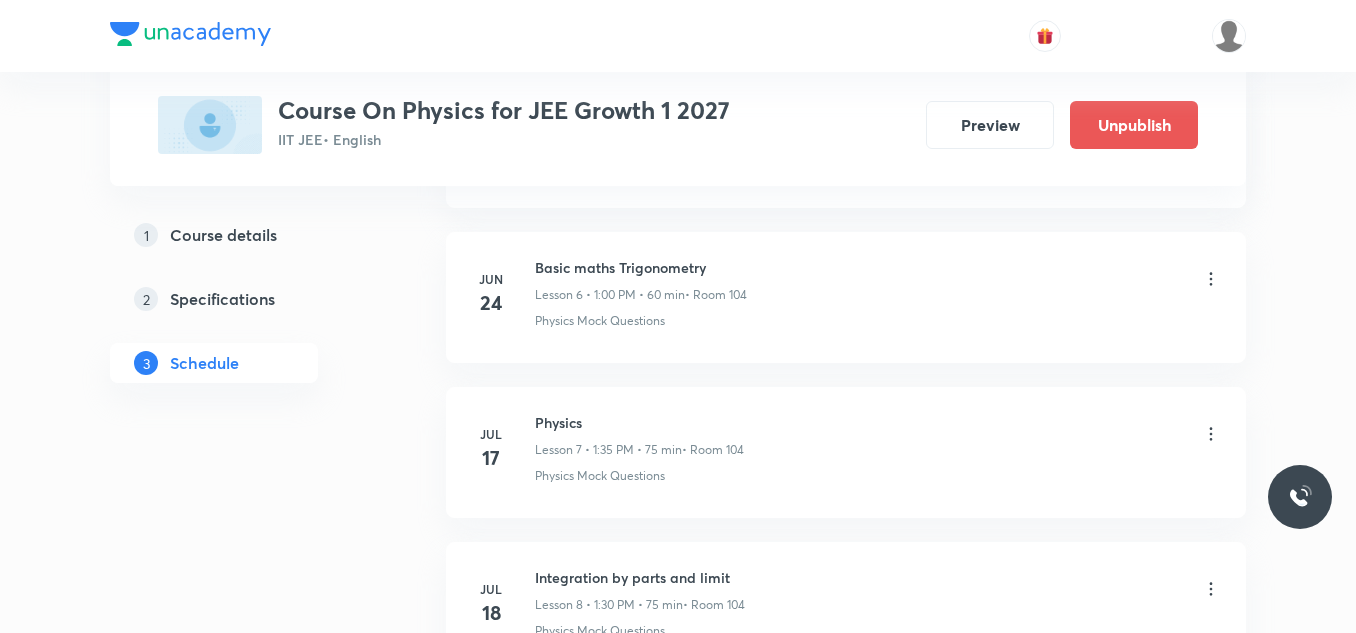 scroll, scrollTop: 2143, scrollLeft: 0, axis: vertical 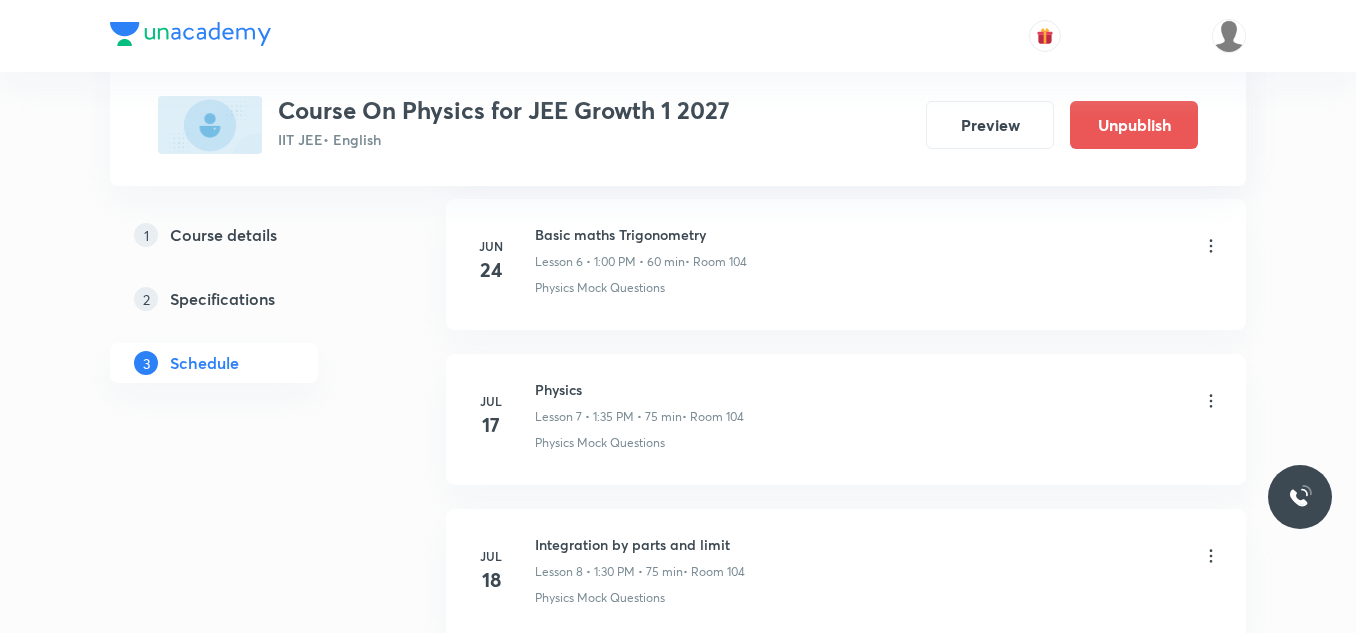 click 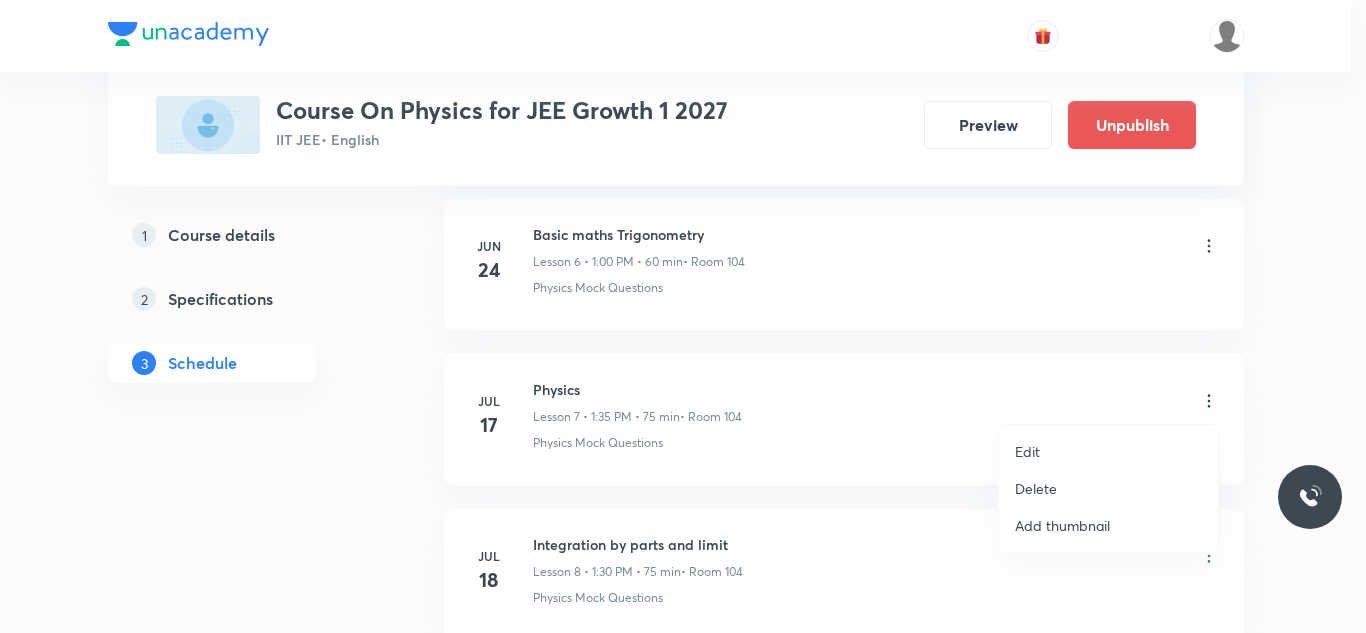 click on "Edit" at bounding box center [1027, 451] 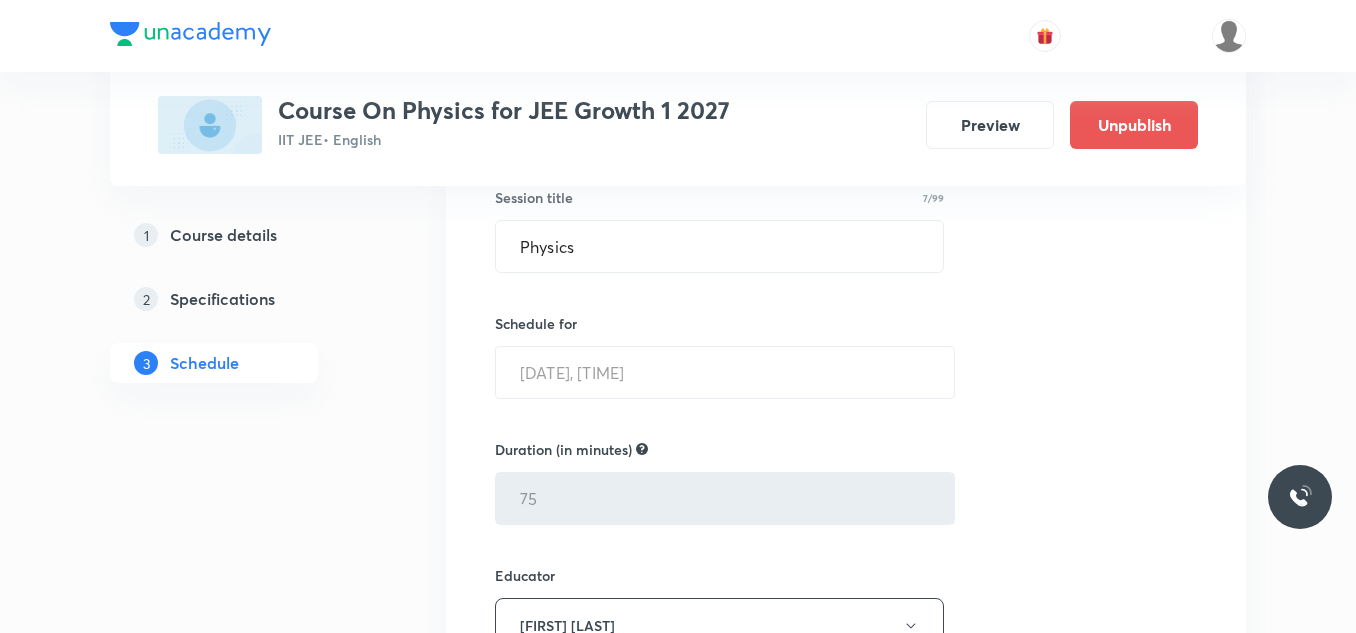 scroll, scrollTop: 1343, scrollLeft: 0, axis: vertical 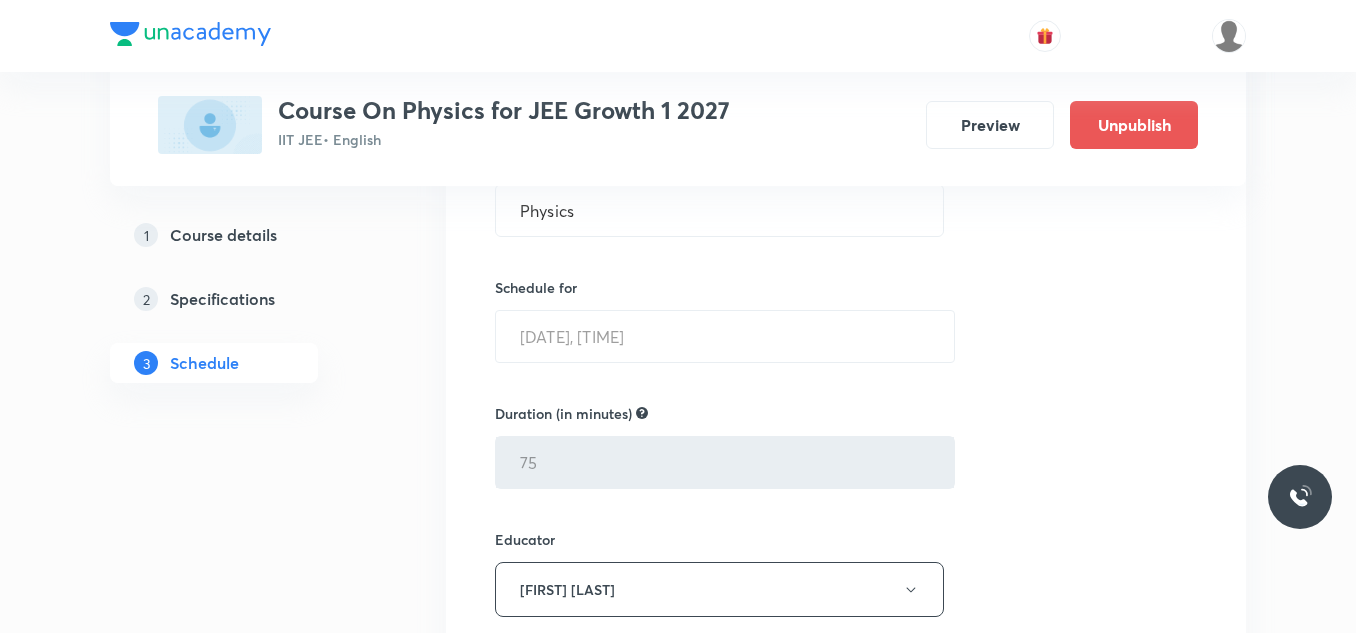 click on "Plus Courses Course On Physics for JEE Growth 1 2027 IIT JEE  • English Preview Unpublish 1 Course details 2 Specifications 3 Schedule Schedule 19  classes Jun 18 Errors Lesson 1 • 1:00 PM • 60 min  • Room 104 Physics Mock Questions Jun 19 Errors Lesson 2 • 1:00 PM • 60 min  • Room 104 Physics Mock Questions Jun 20 Errors Lesson 3 • 1:00 PM • 60 min  • Room 104 Physics Mock Questions Jun 21 Errors Lesson 4 • 1:00 PM • 60 min  • Room 104 Physics Mock Questions Jun 23 Basic maths Trigonometry Lesson 5 • 1:00 PM • 60 min  • Room 104 Physics Mock Questions Jun 24 Basic maths Trigonometry Lesson 6 • 1:00 PM • 60 min  • Room 104 Physics Mock Questions Physics Lesson 7  • Room 104 Physics Mock Questions Session  7 Live class Session title 7/99 Physics ​ Schedule for Jul 17, 2025, 1:35 PM ​ Duration (in minutes) 75 ​ Educator Arpit Gaba   Session type Online Offline Room 104 Sub-concepts Physics Mock Questions CLEAR Save Cancel Jul 18 Integration by parts and limit" at bounding box center [678, 958] 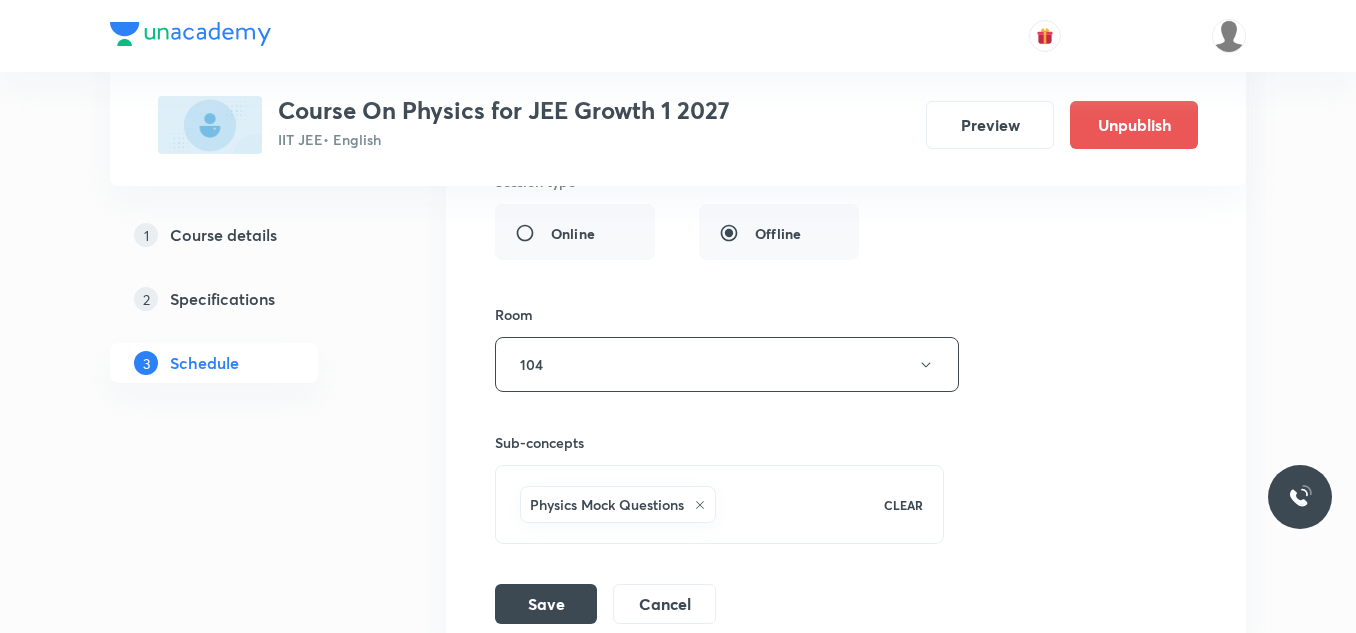 scroll, scrollTop: 2043, scrollLeft: 0, axis: vertical 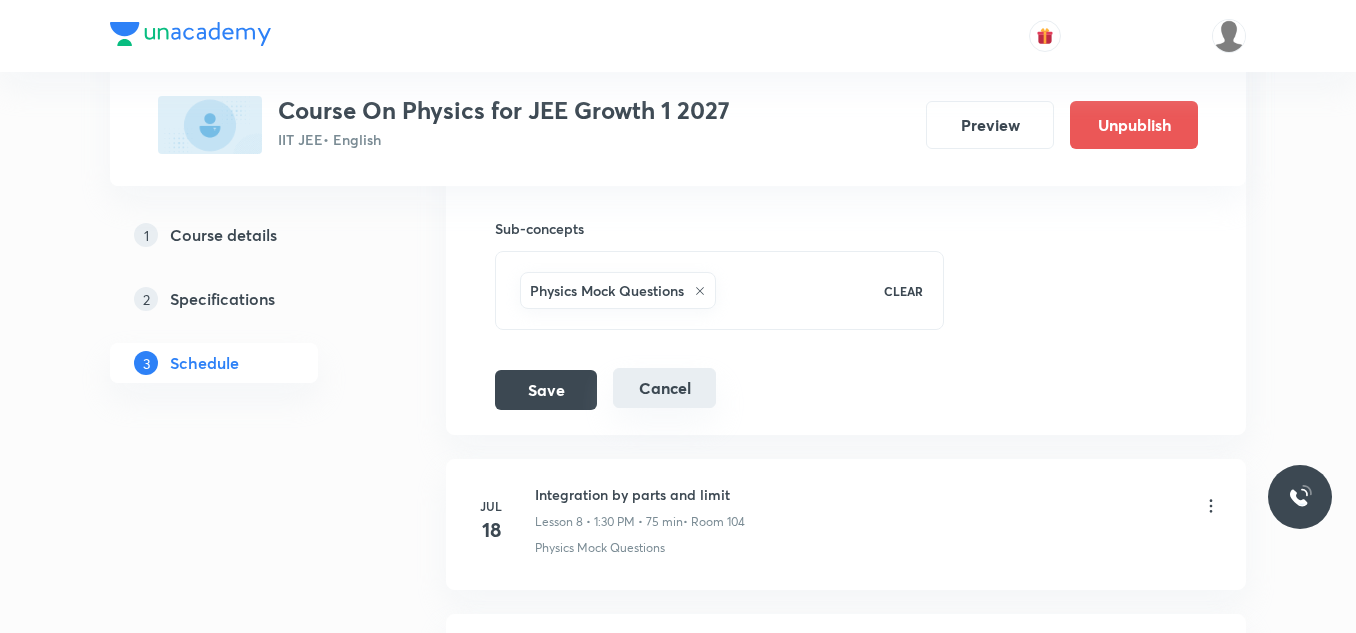 click on "Cancel" at bounding box center [664, 388] 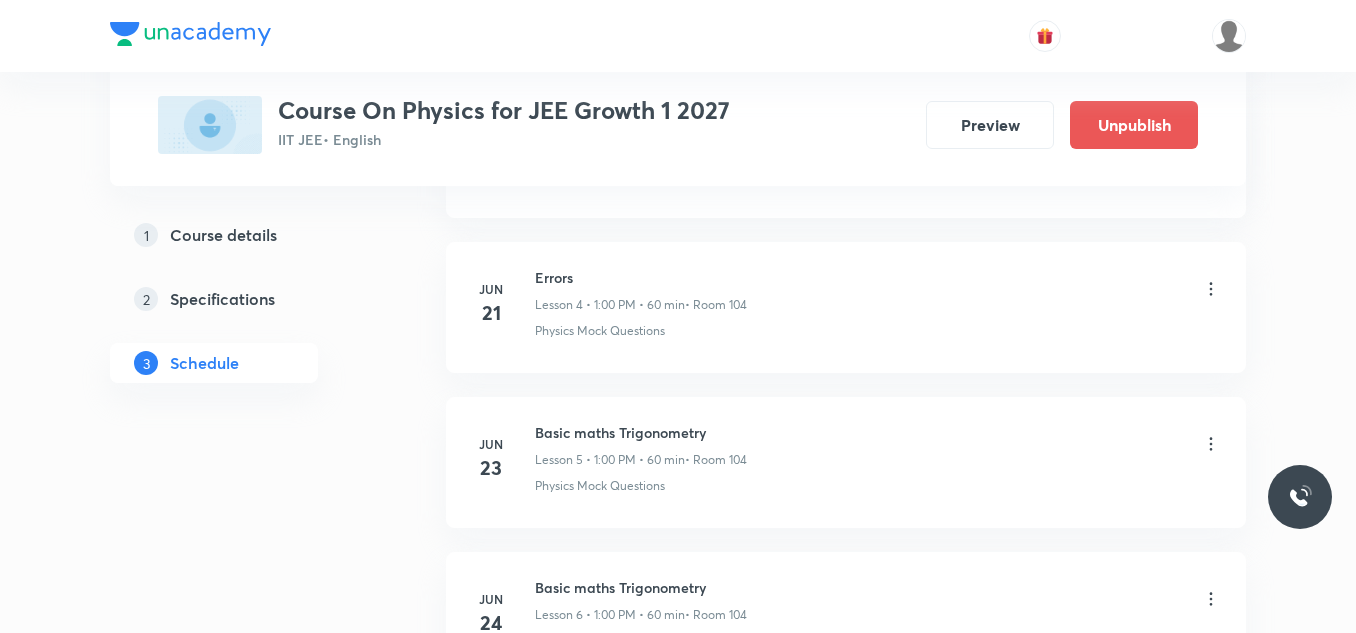 scroll, scrollTop: 643, scrollLeft: 0, axis: vertical 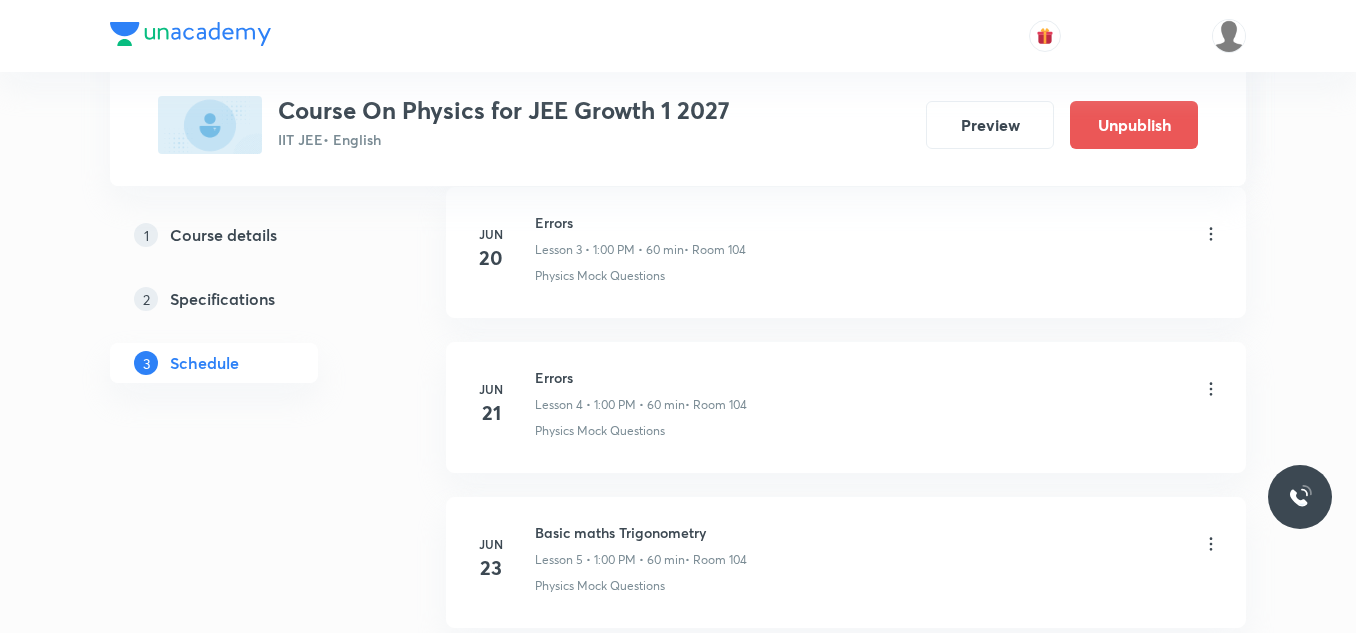 click 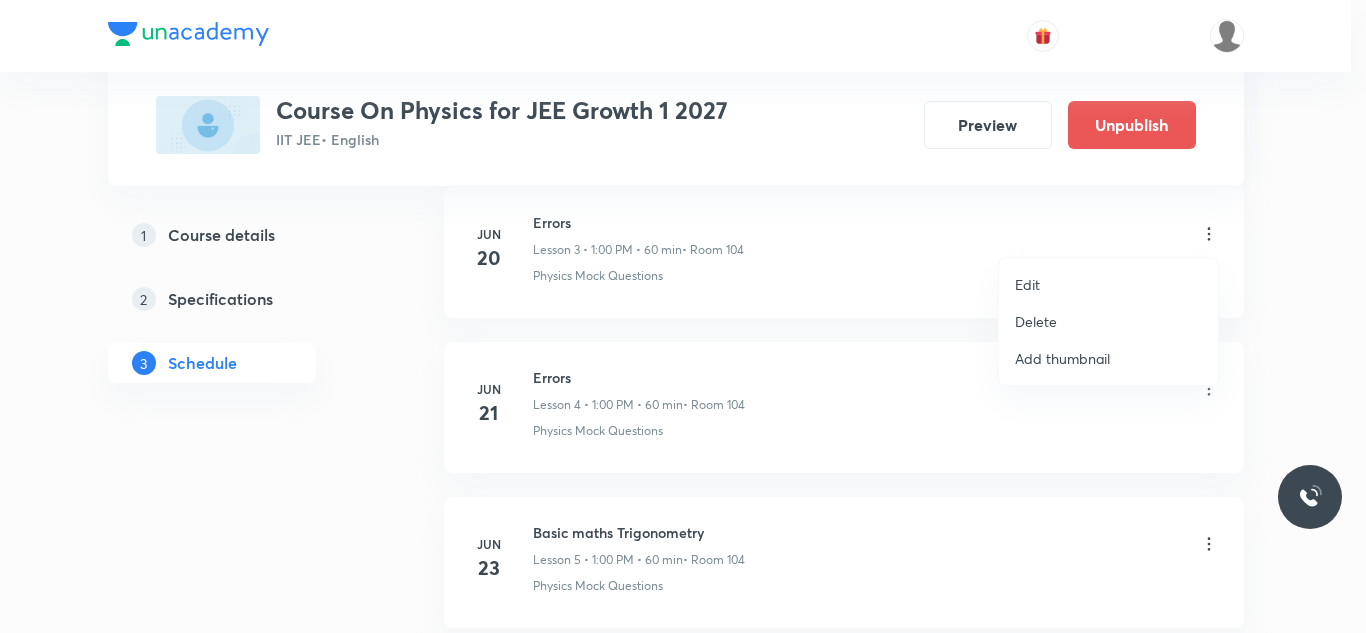 click on "Edit" at bounding box center [1027, 284] 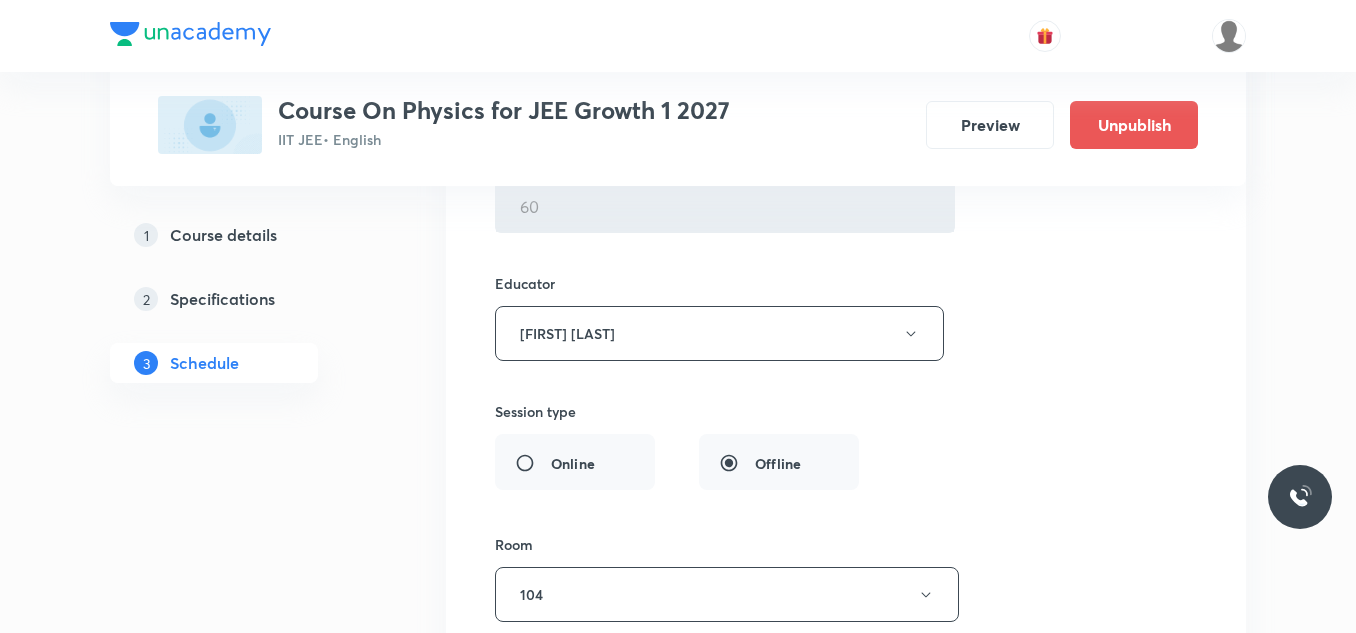 scroll, scrollTop: 943, scrollLeft: 0, axis: vertical 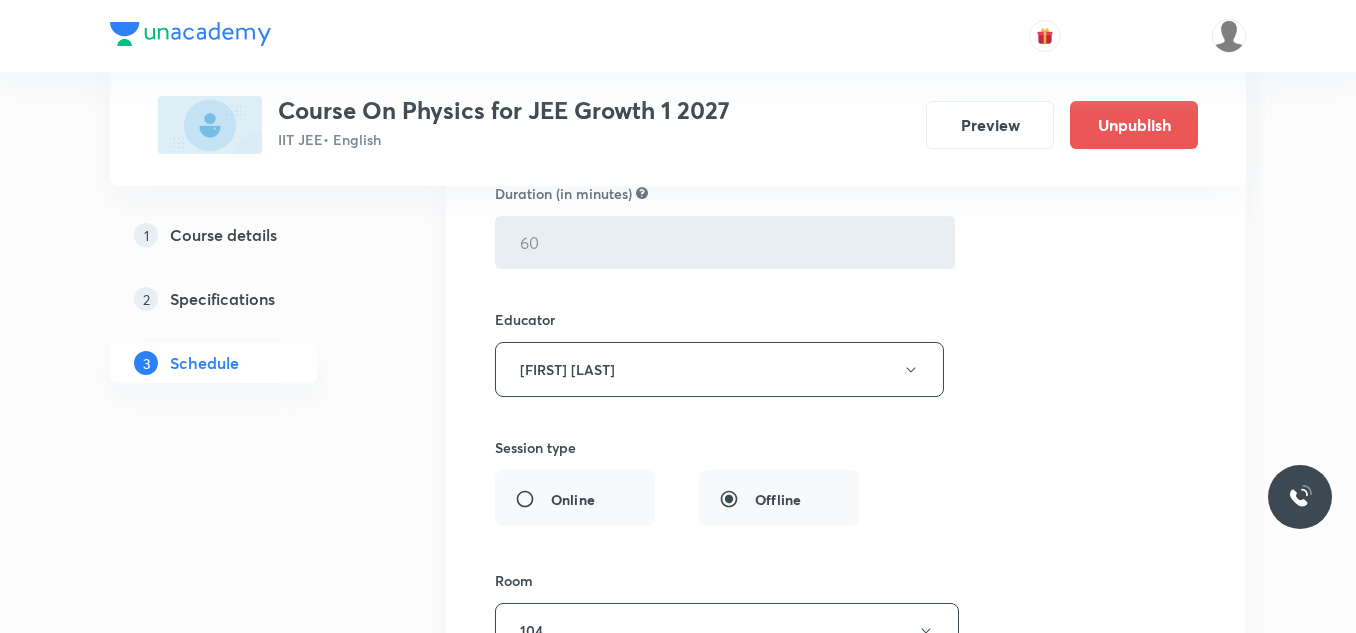 click on "Plus Courses Course On Physics for JEE Growth 1 2027 IIT JEE  • English Preview Unpublish 1 Course details 2 Specifications 3 Schedule Schedule 19  classes Jun 18 Errors Lesson 1 • 1:00 PM • 60 min  • Room 104 Physics Mock Questions Jun 19 Errors Lesson 2 • 1:00 PM • 60 min  • Room 104 Physics Mock Questions Errors Lesson 3  • Room 104 Physics Mock Questions Session  3 Live class Session title 6/99 Errors ​ Schedule for Jun 20, 2025, 1:00 PM ​ Duration (in minutes) 60 ​ Educator Rajesh Vuddavolu   Session type Online Offline Room 104 Sub-concepts Physics Mock Questions CLEAR Save Cancel Jun 21 Errors Lesson 4 • 1:00 PM • 60 min  • Room 104 Physics Mock Questions Jun 23 Basic maths Trigonometry Lesson 5 • 1:00 PM • 60 min  • Room 104 Physics Mock Questions Jun 24 Basic maths Trigonometry Lesson 6 • 1:00 PM • 60 min  • Room 104 Physics Mock Questions Jul 17 Physics Lesson 7 • 1:35 PM • 75 min  • Room 104 Physics Mock Questions Jul 18  • Room 104 Jul 22 Jul" at bounding box center [678, 1320] 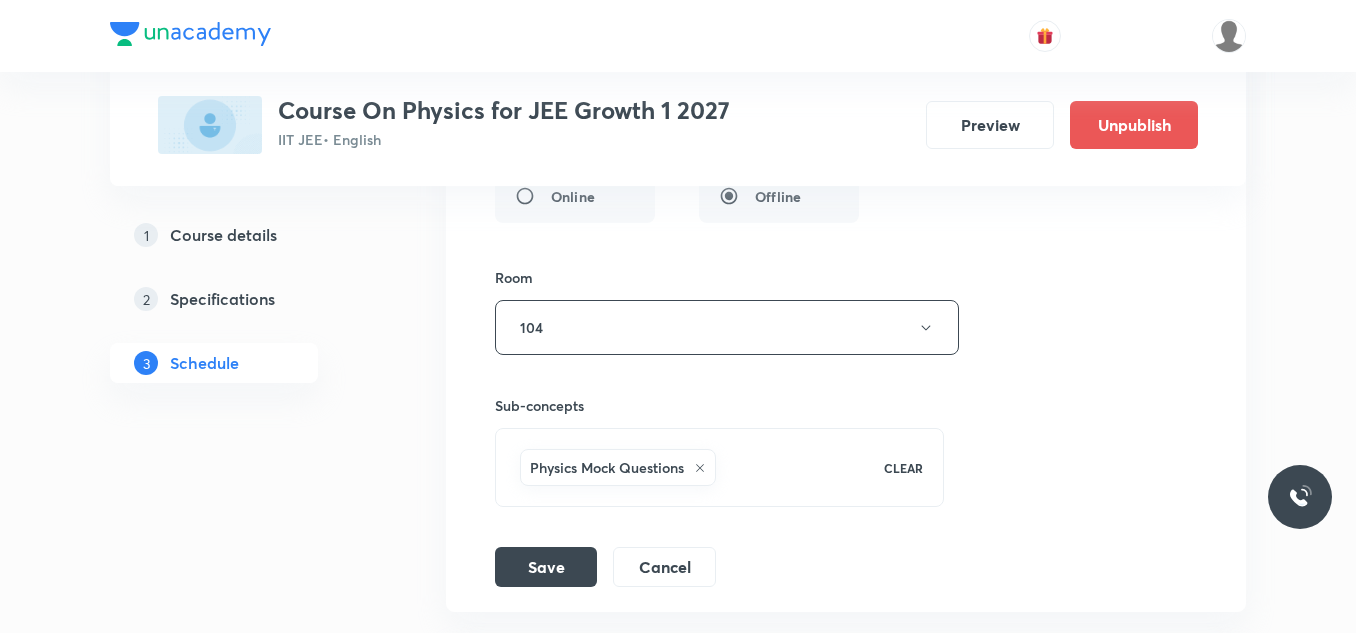 scroll, scrollTop: 1343, scrollLeft: 0, axis: vertical 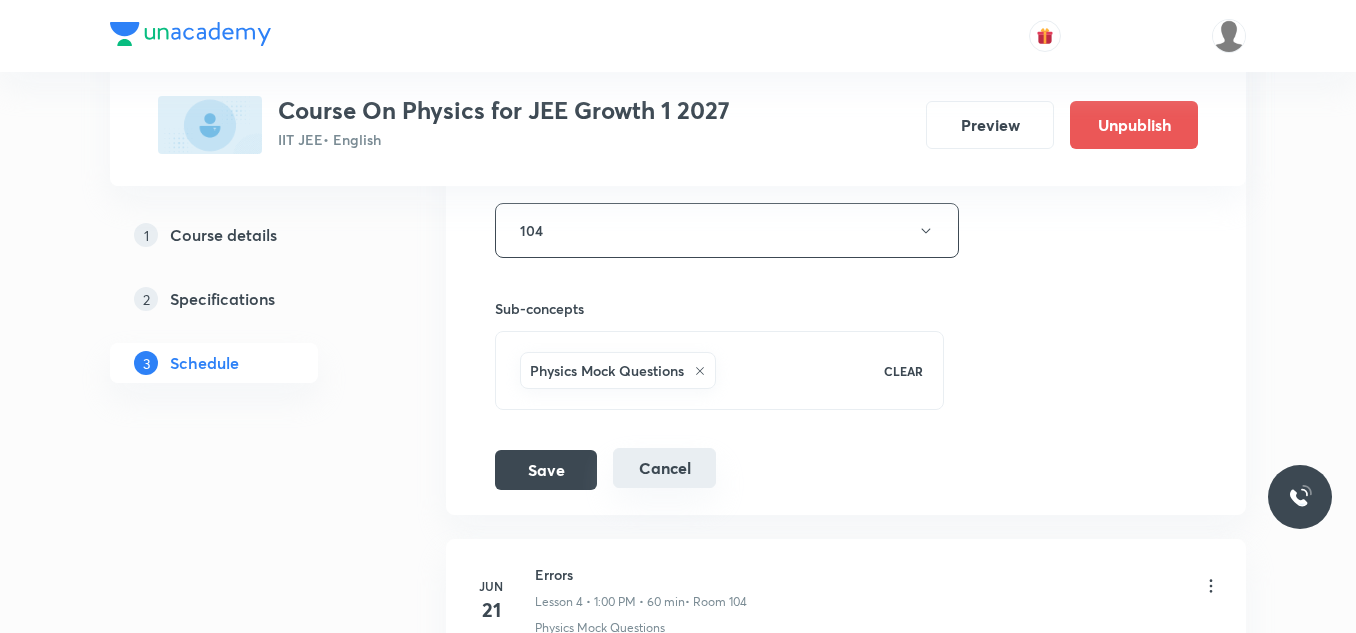 click on "Cancel" at bounding box center [664, 468] 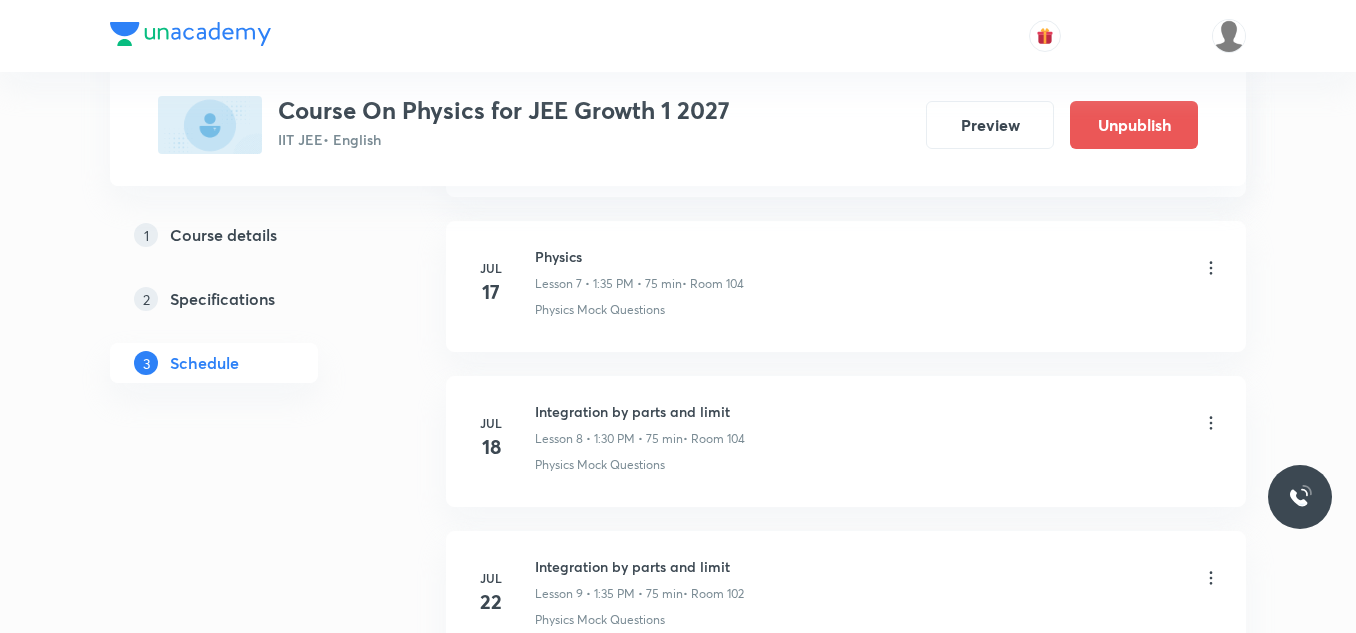 scroll, scrollTop: 1196, scrollLeft: 0, axis: vertical 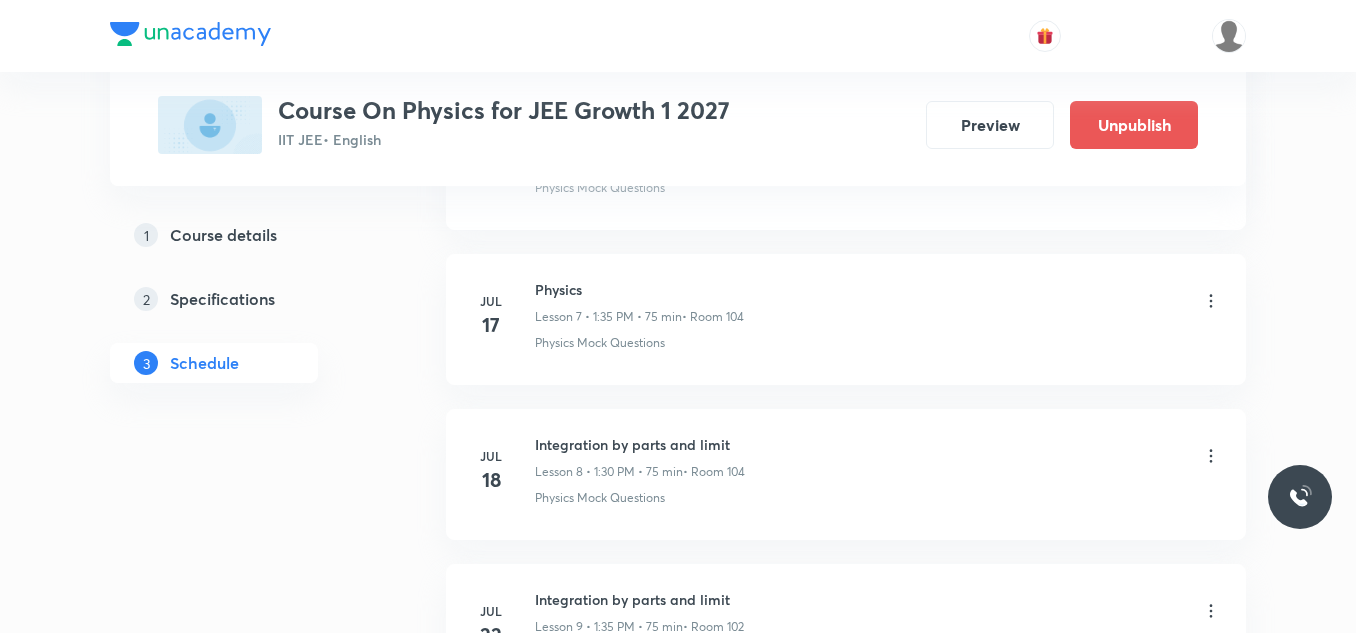click 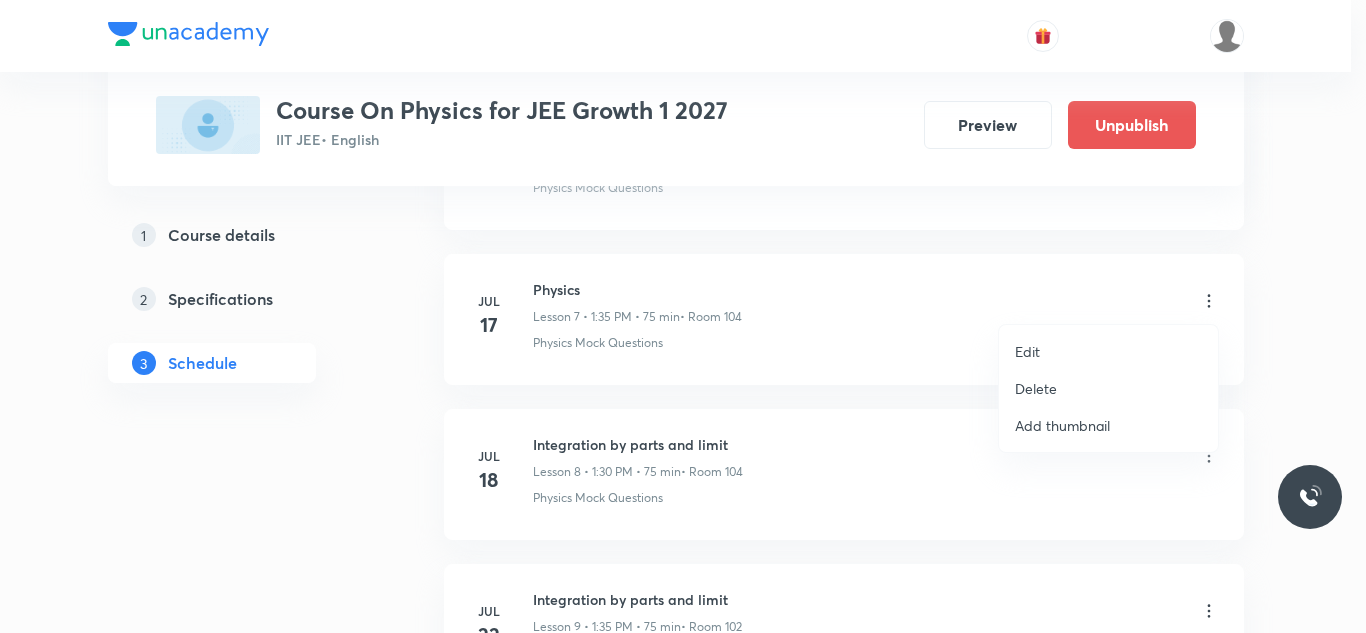 click on "Edit" at bounding box center [1027, 351] 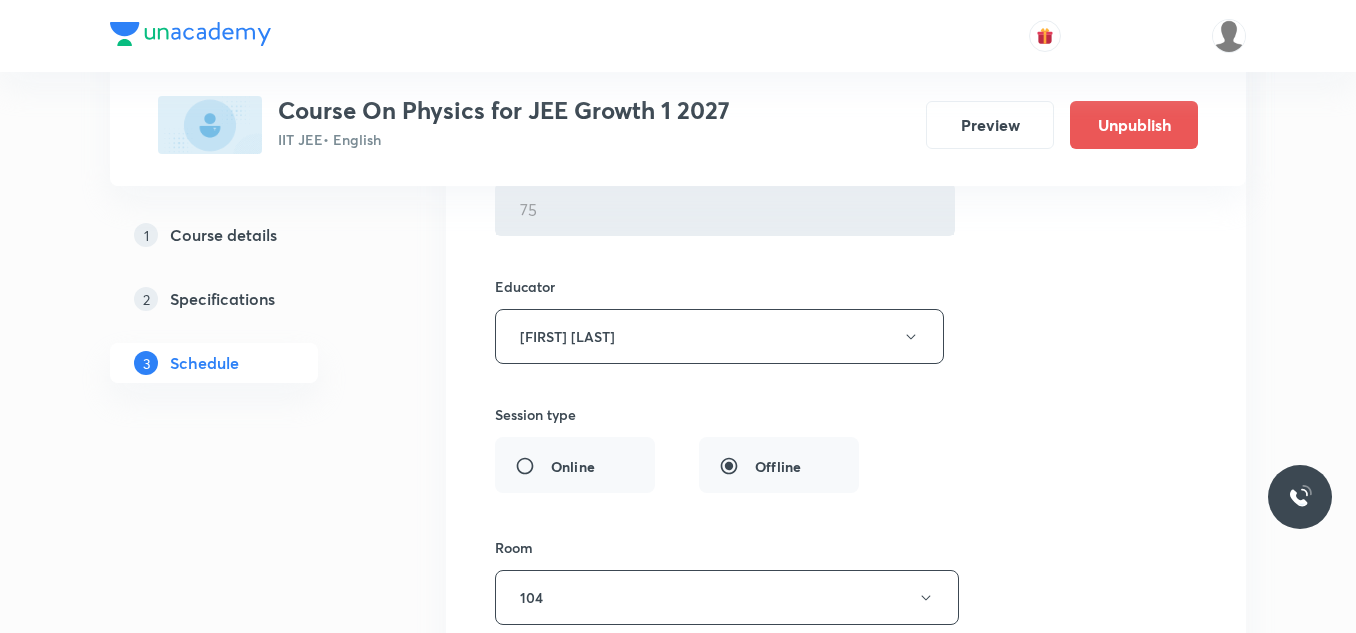 scroll, scrollTop: 1296, scrollLeft: 0, axis: vertical 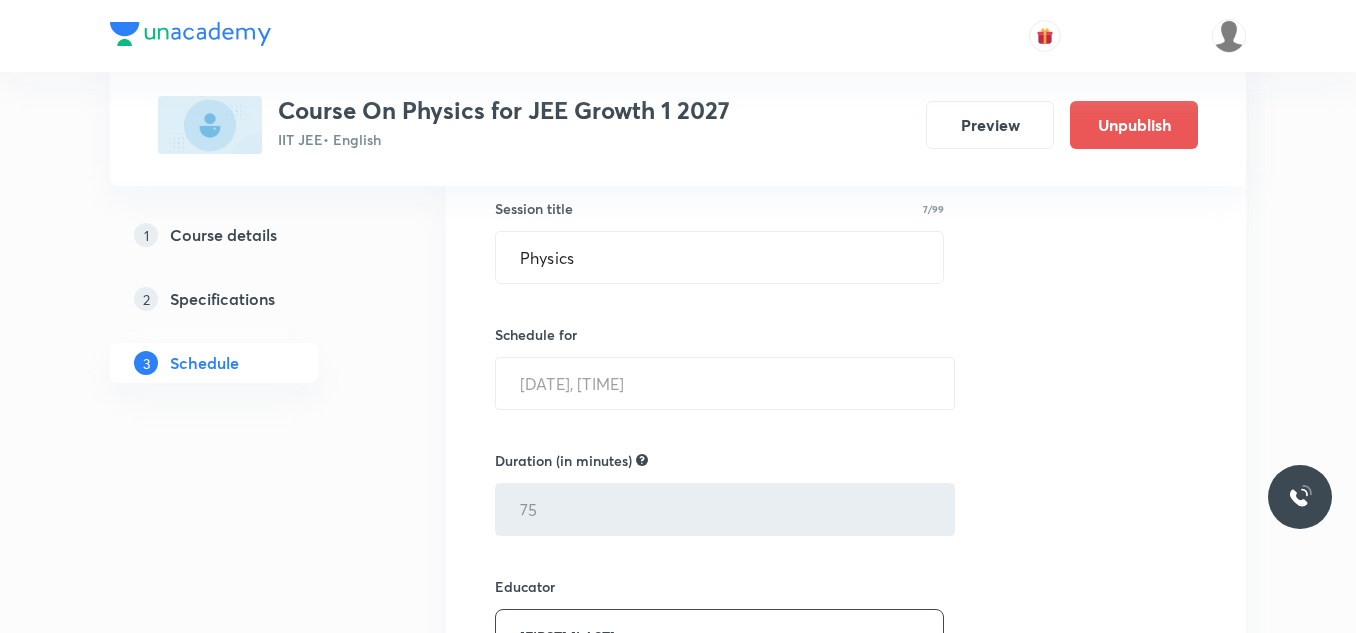 click on "Plus Courses Course On Physics for JEE Growth 1 2027 IIT JEE  • English Preview Unpublish 1 Course details 2 Specifications 3 Schedule Schedule 19  classes Jun 18 Errors Lesson 1 • 1:00 PM • 60 min  • Room 104 Physics Mock Questions Jun 19 Errors Lesson 2 • 1:00 PM • 60 min  • Room 104 Physics Mock Questions Jun 20 Errors Lesson 3 • 1:00 PM • 60 min  • Room 104 Physics Mock Questions Jun 21 Errors Lesson 4 • 1:00 PM • 60 min  • Room 104 Physics Mock Questions Jun 23 Basic maths Trigonometry Lesson 5 • 1:00 PM • 60 min  • Room 104 Physics Mock Questions Jun 24 Basic maths Trigonometry Lesson 6 • 1:00 PM • 60 min  • Room 104 Physics Mock Questions Physics Lesson 7  • Room 104 Physics Mock Questions Session  7 Live class Session title 7/99 Physics ​ Schedule for Jul 17, 2025, 1:35 PM ​ Duration (in minutes) 75 ​ Educator Arpit Gaba   Session type Online Offline Room 104 Sub-concepts Physics Mock Questions CLEAR Save Cancel Jul 18 Integration by parts and limit" at bounding box center [678, 967] 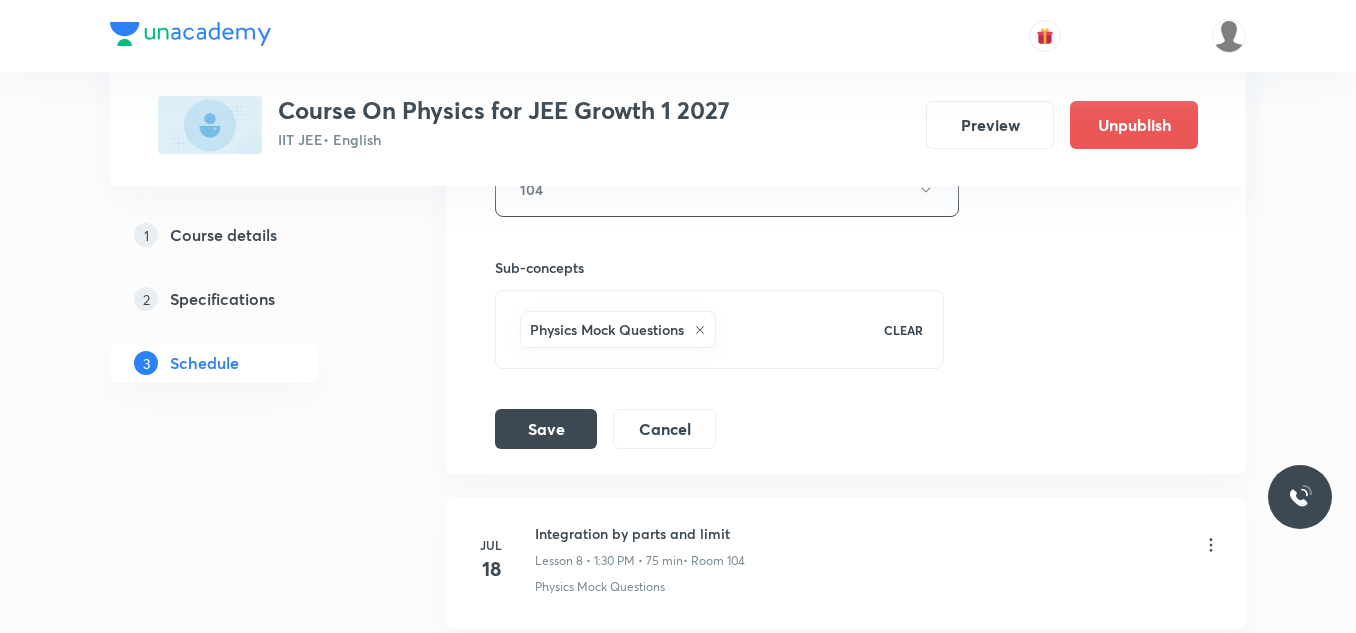 scroll, scrollTop: 2096, scrollLeft: 0, axis: vertical 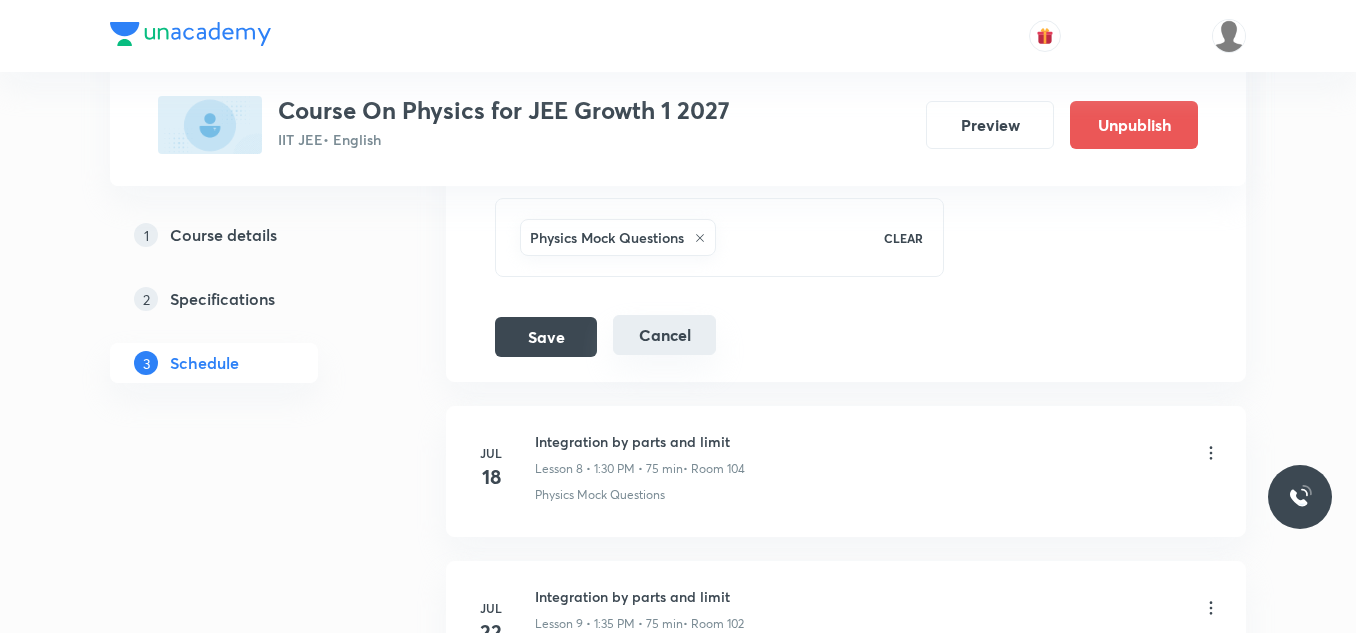 click on "Cancel" at bounding box center (664, 335) 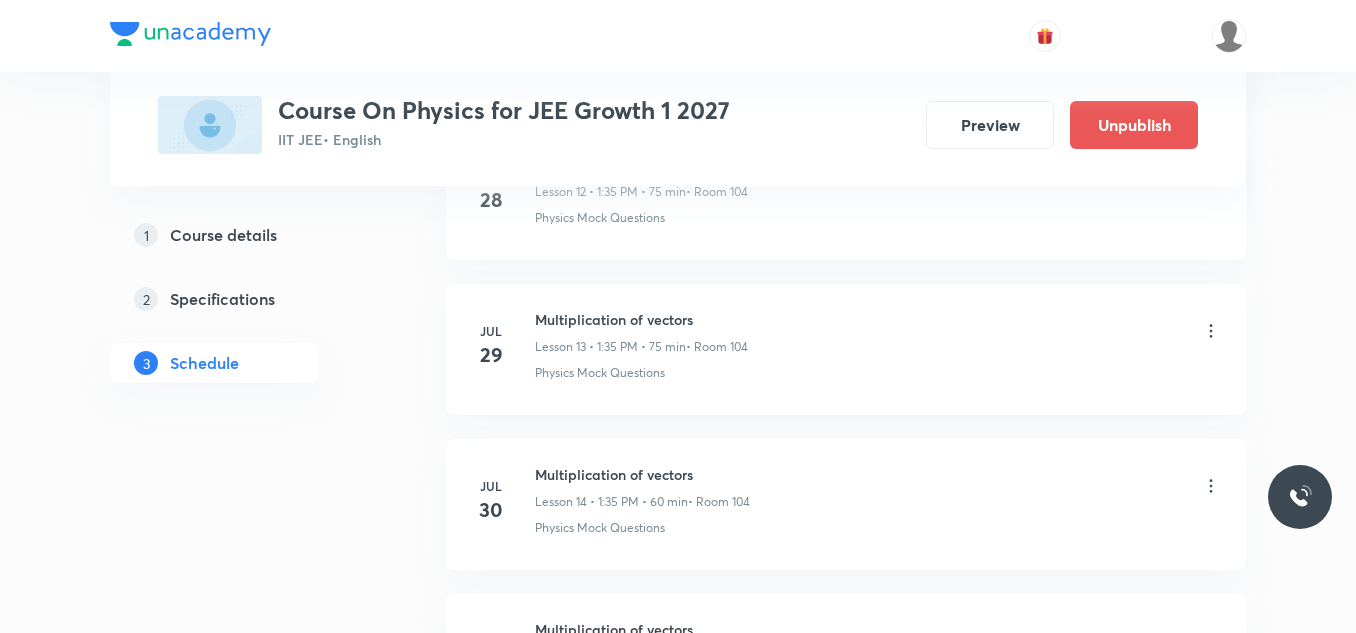 click at bounding box center (678, 36) 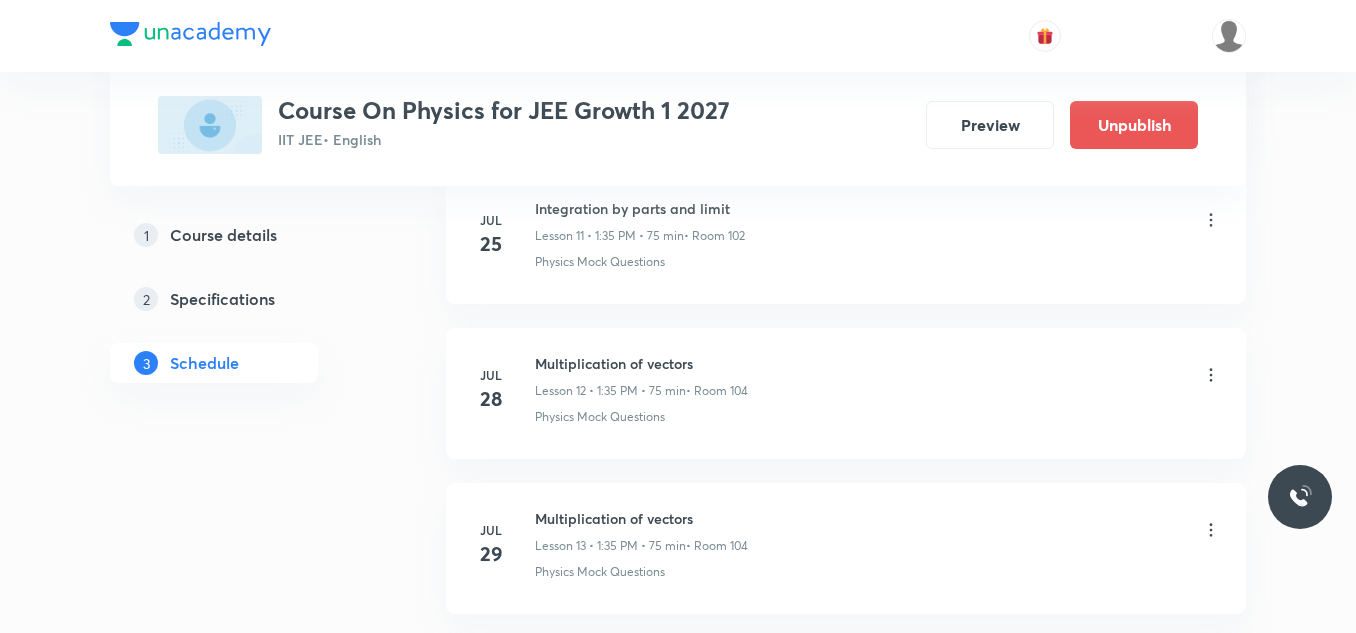 scroll, scrollTop: 1896, scrollLeft: 0, axis: vertical 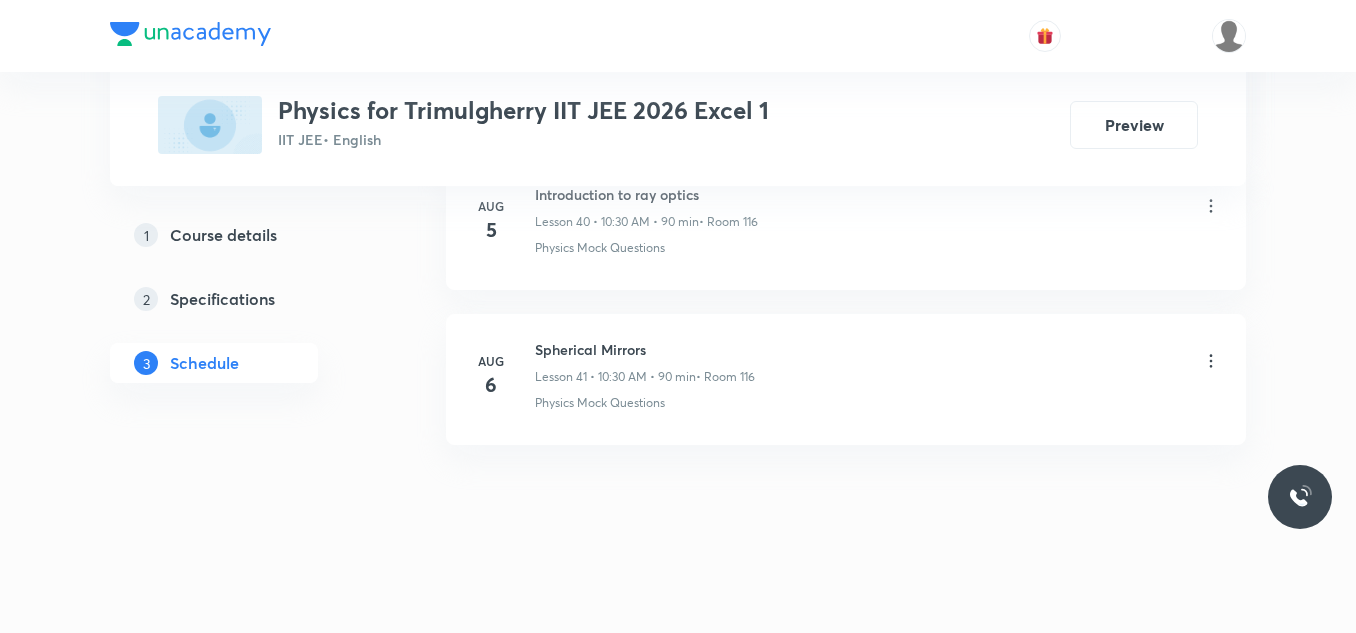 click on "1 Course details 2 Specifications 3 Schedule" at bounding box center [246, -3195] 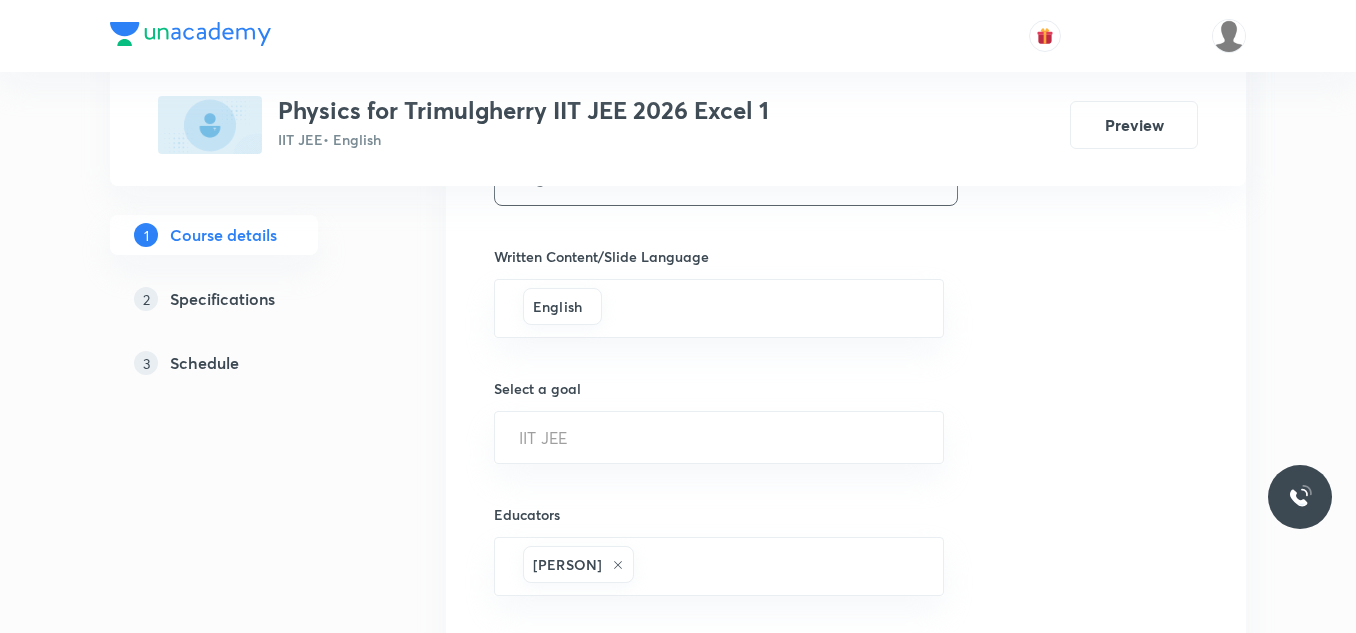 scroll, scrollTop: 1347, scrollLeft: 0, axis: vertical 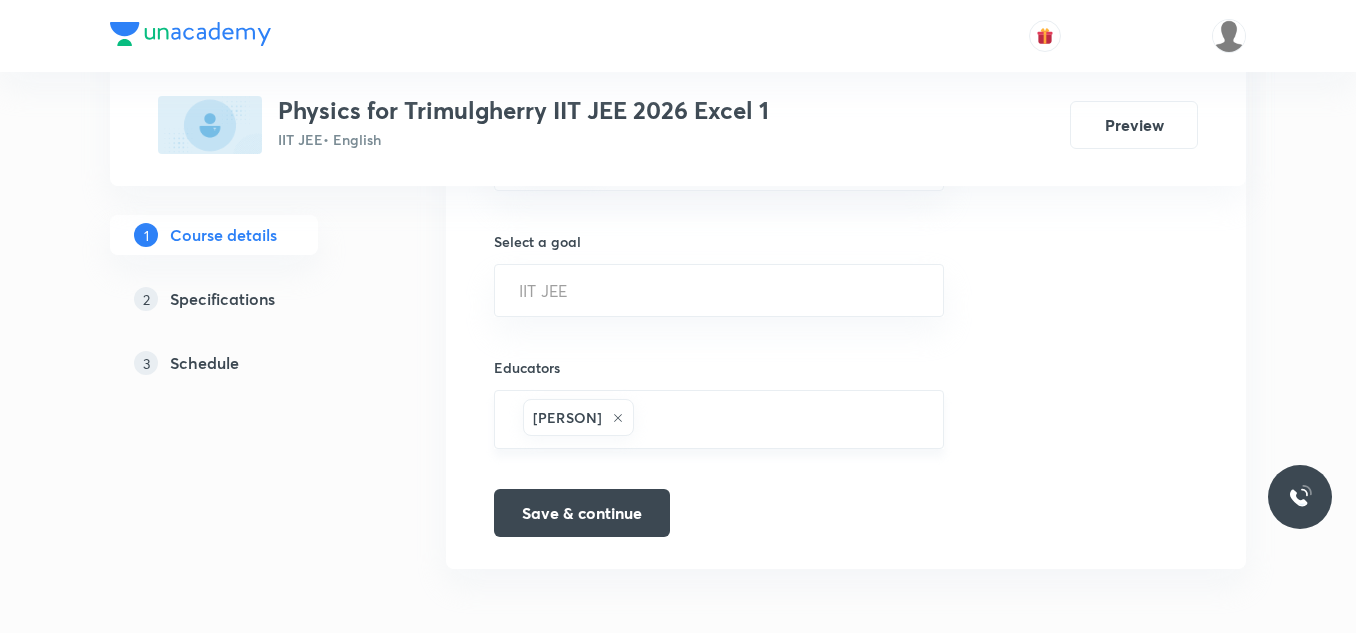 click on "[PERSON] ​" at bounding box center [719, 419] 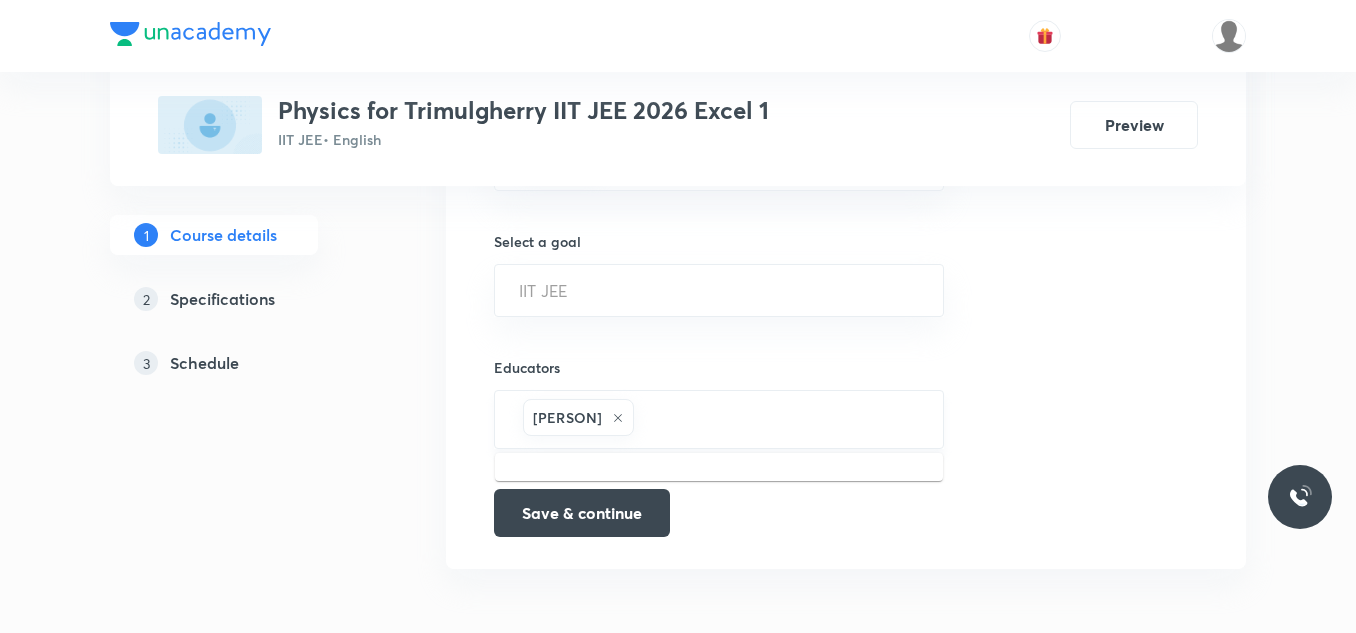 click at bounding box center (778, 419) 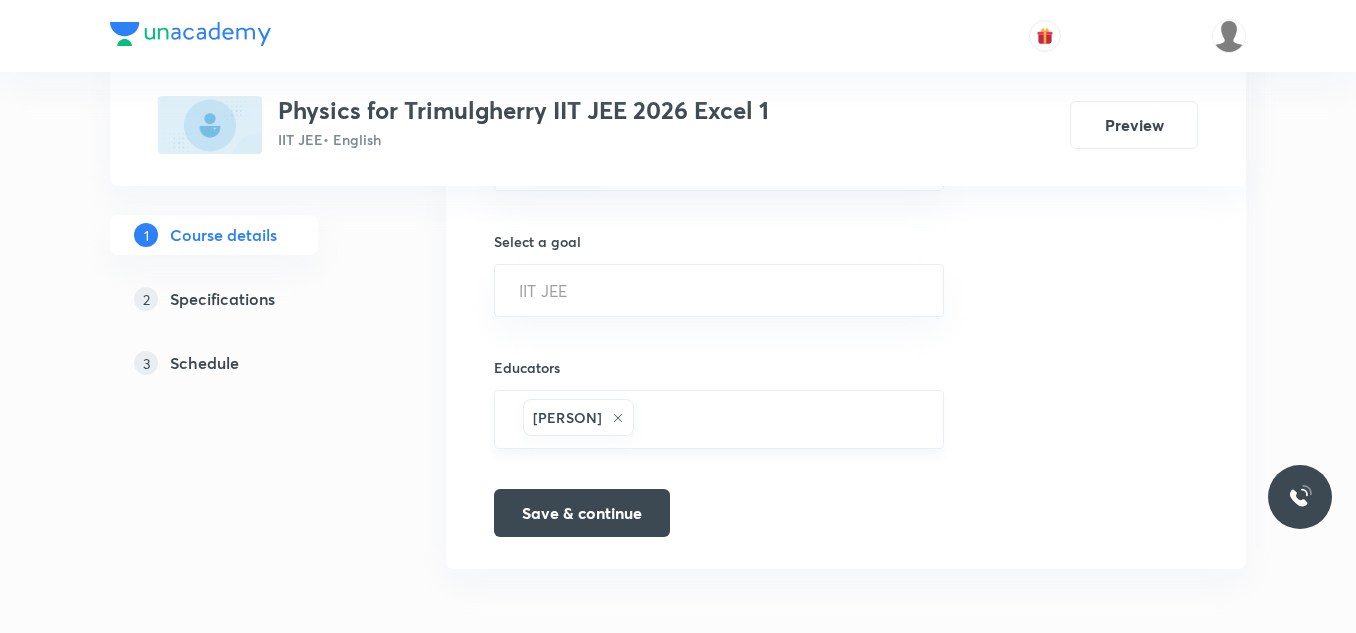 paste on "KS-5983" 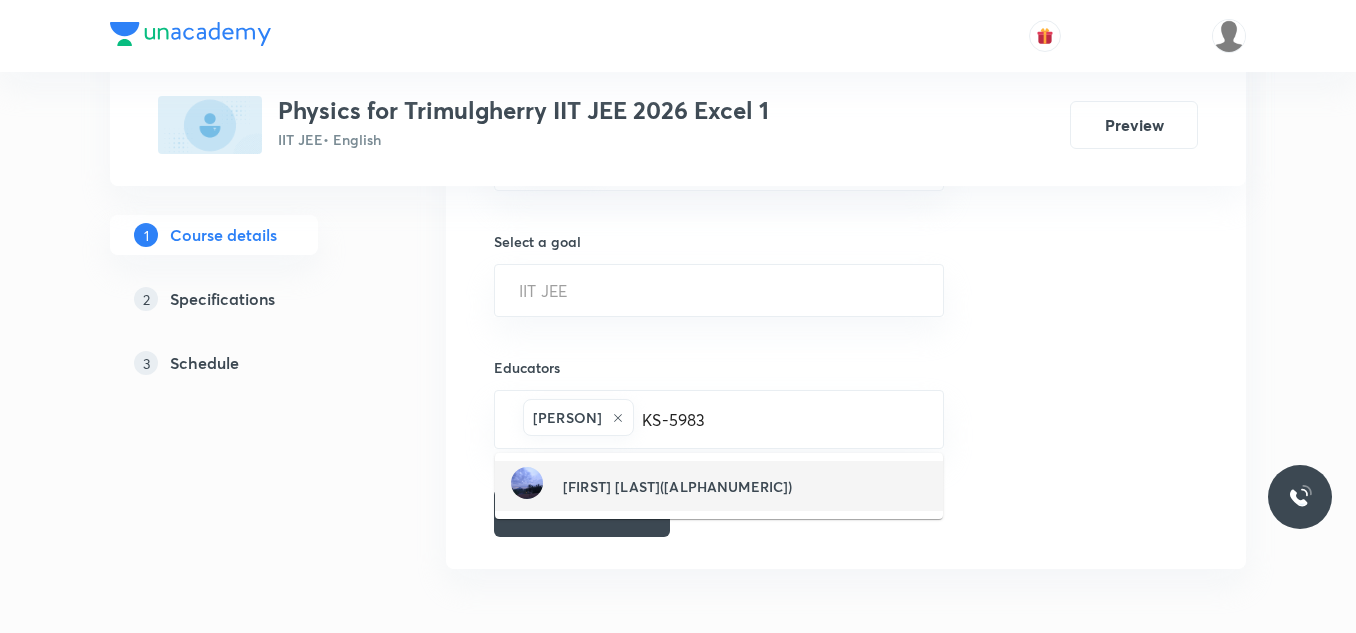 click on "[FIRST] [LAST]([ALPHANUMERIC])" at bounding box center (678, 486) 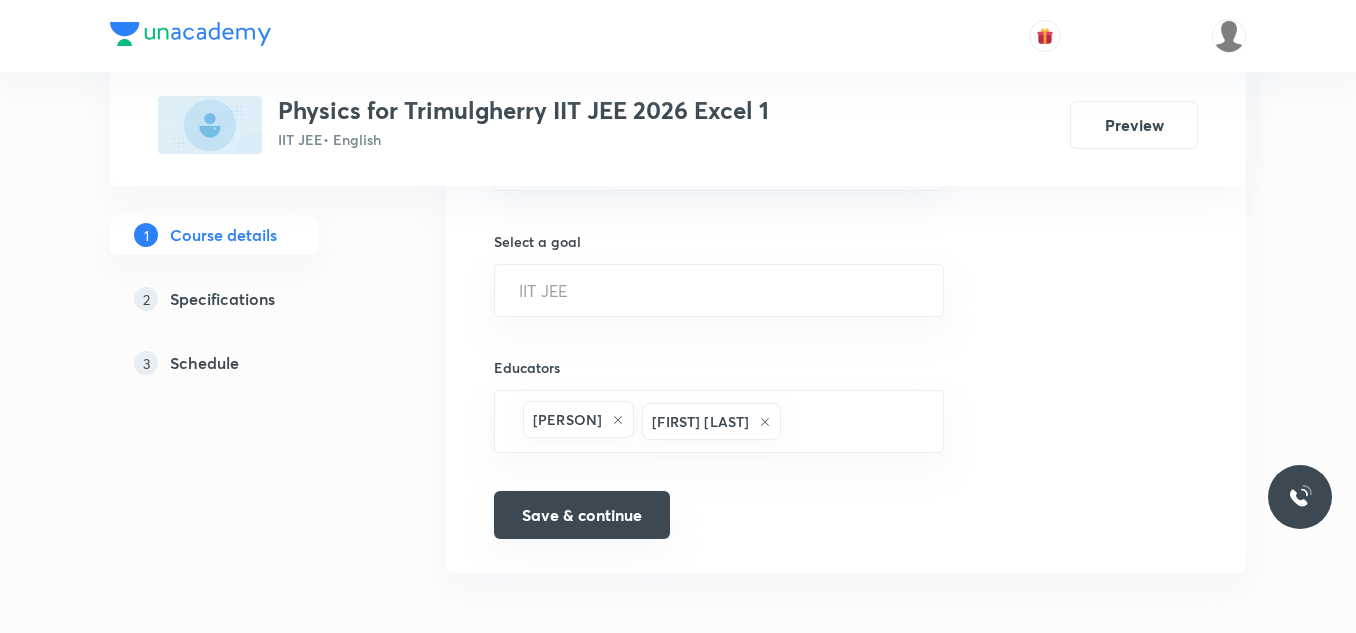 click on "Save & continue" at bounding box center [582, 515] 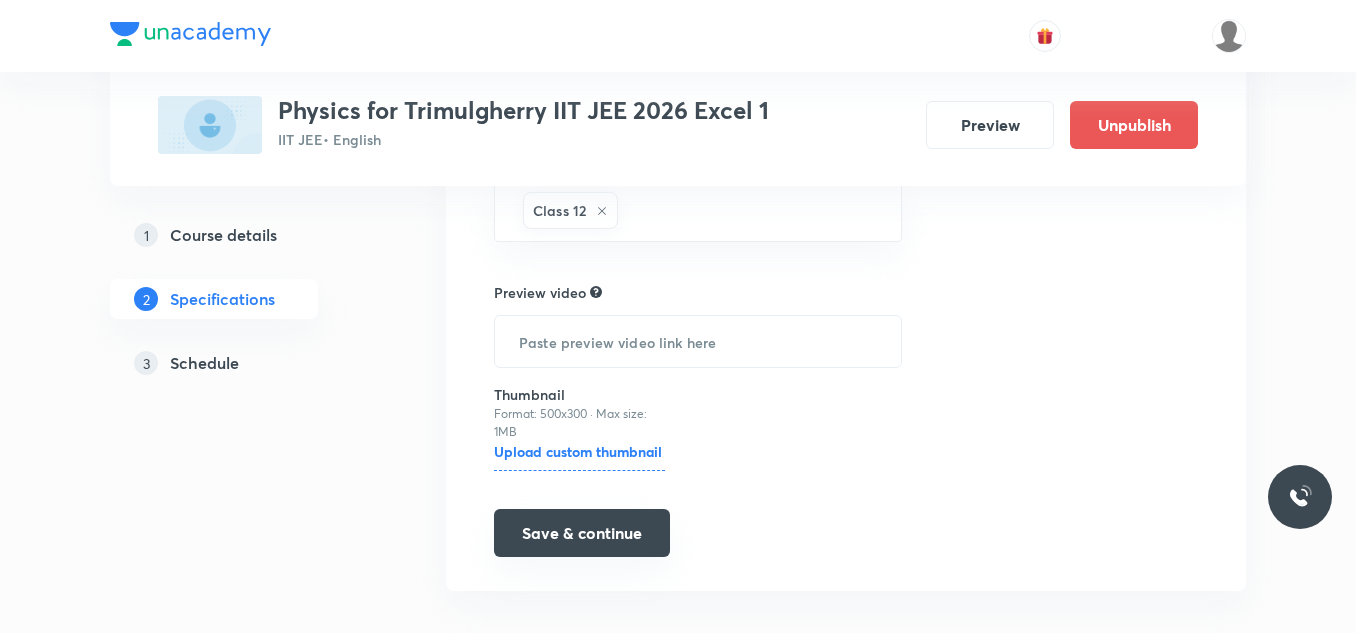 scroll, scrollTop: 1063, scrollLeft: 0, axis: vertical 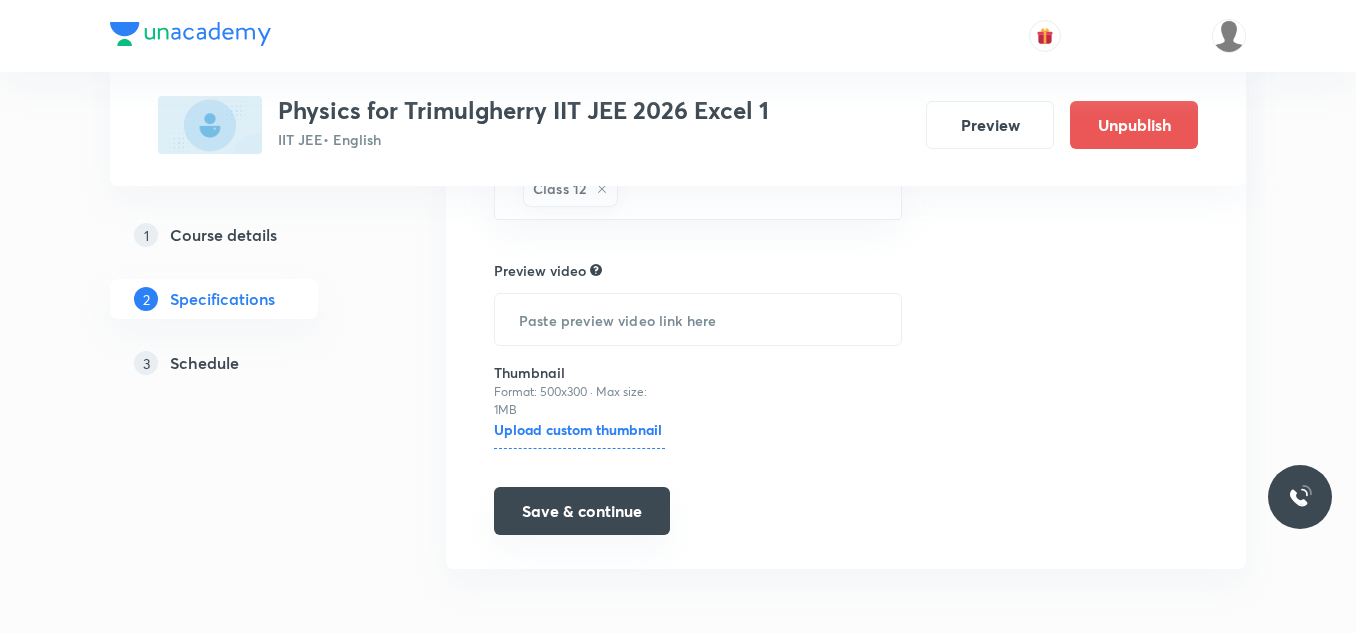 click on "Save & continue" at bounding box center [582, 511] 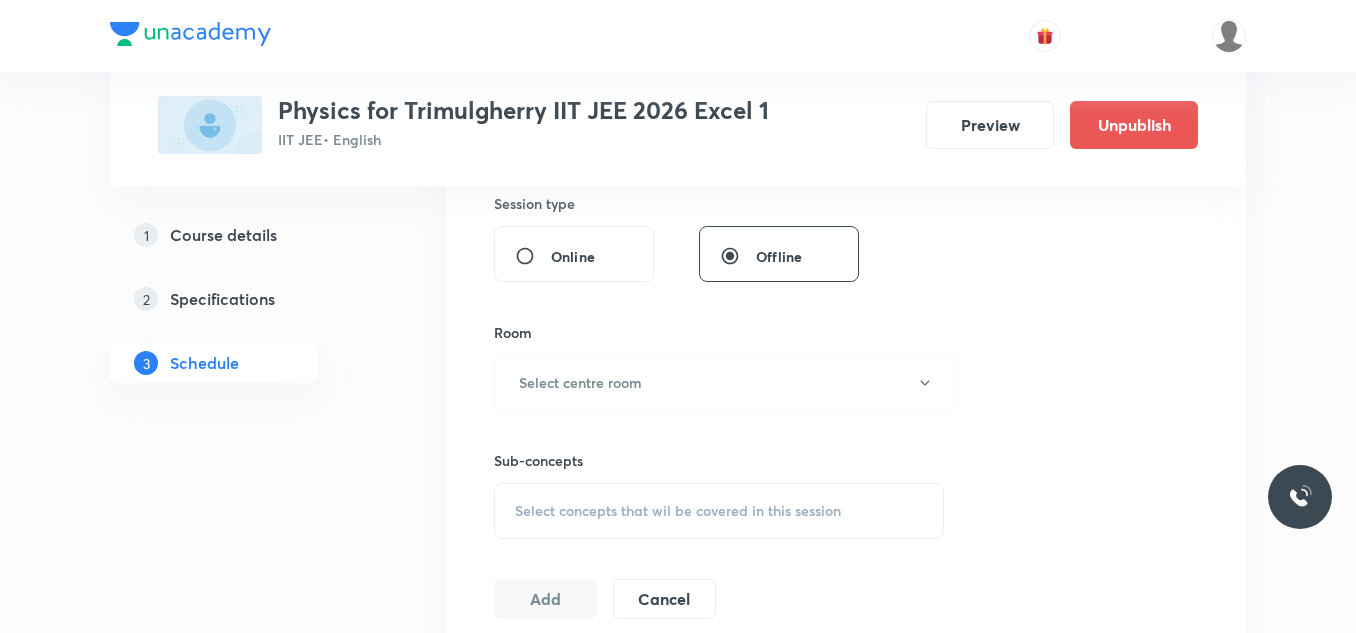 scroll, scrollTop: 1100, scrollLeft: 0, axis: vertical 